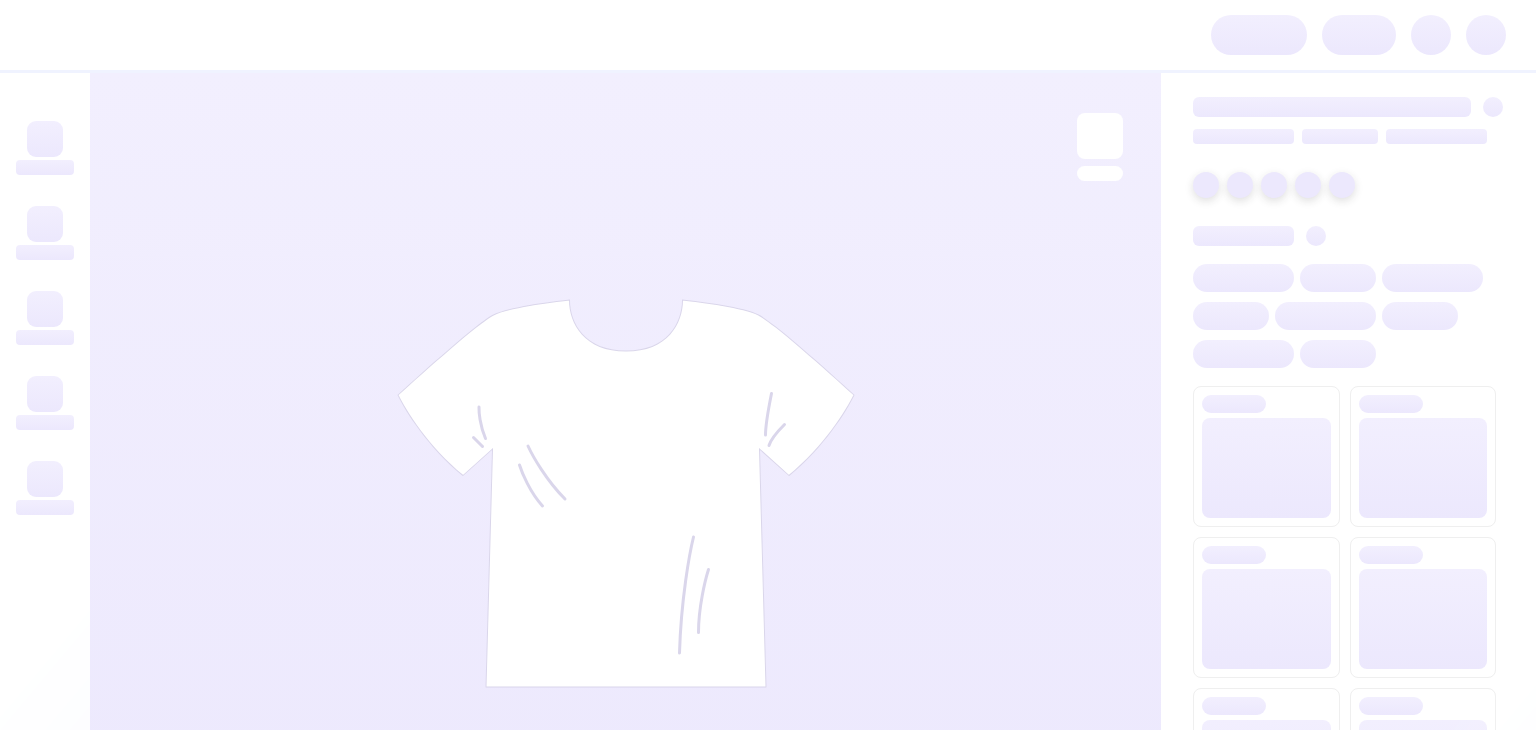 scroll, scrollTop: 0, scrollLeft: 0, axis: both 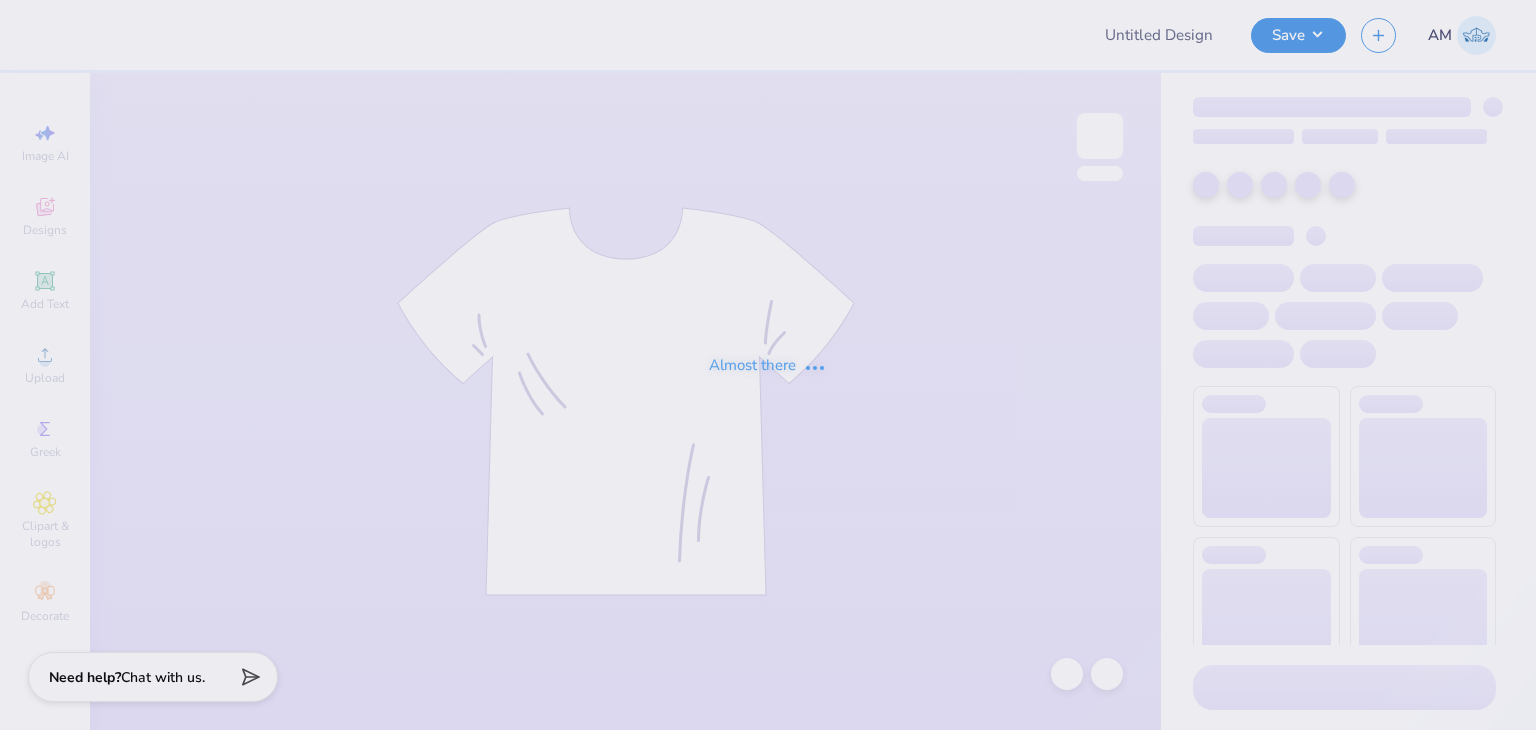 type on "Dphie tee" 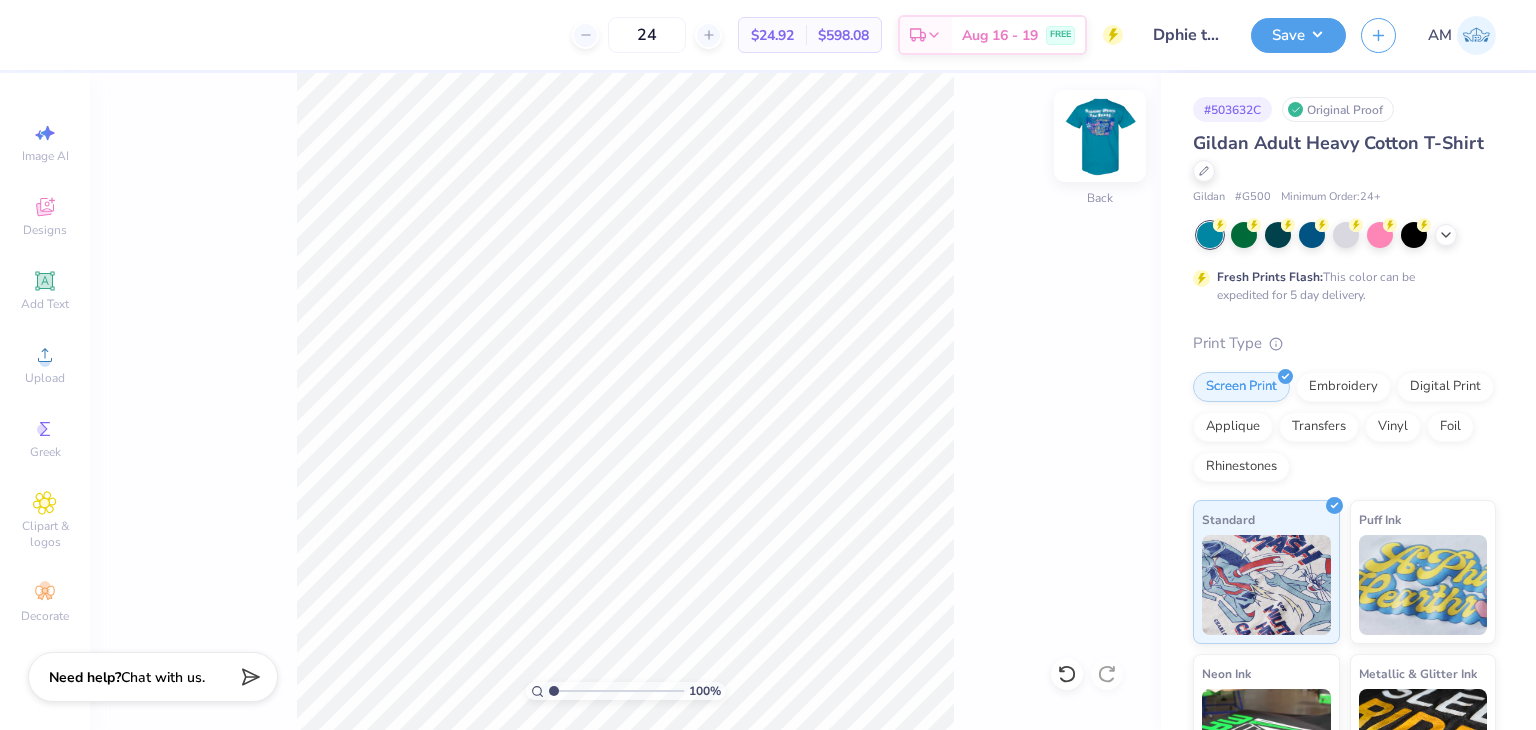 click at bounding box center [1100, 136] 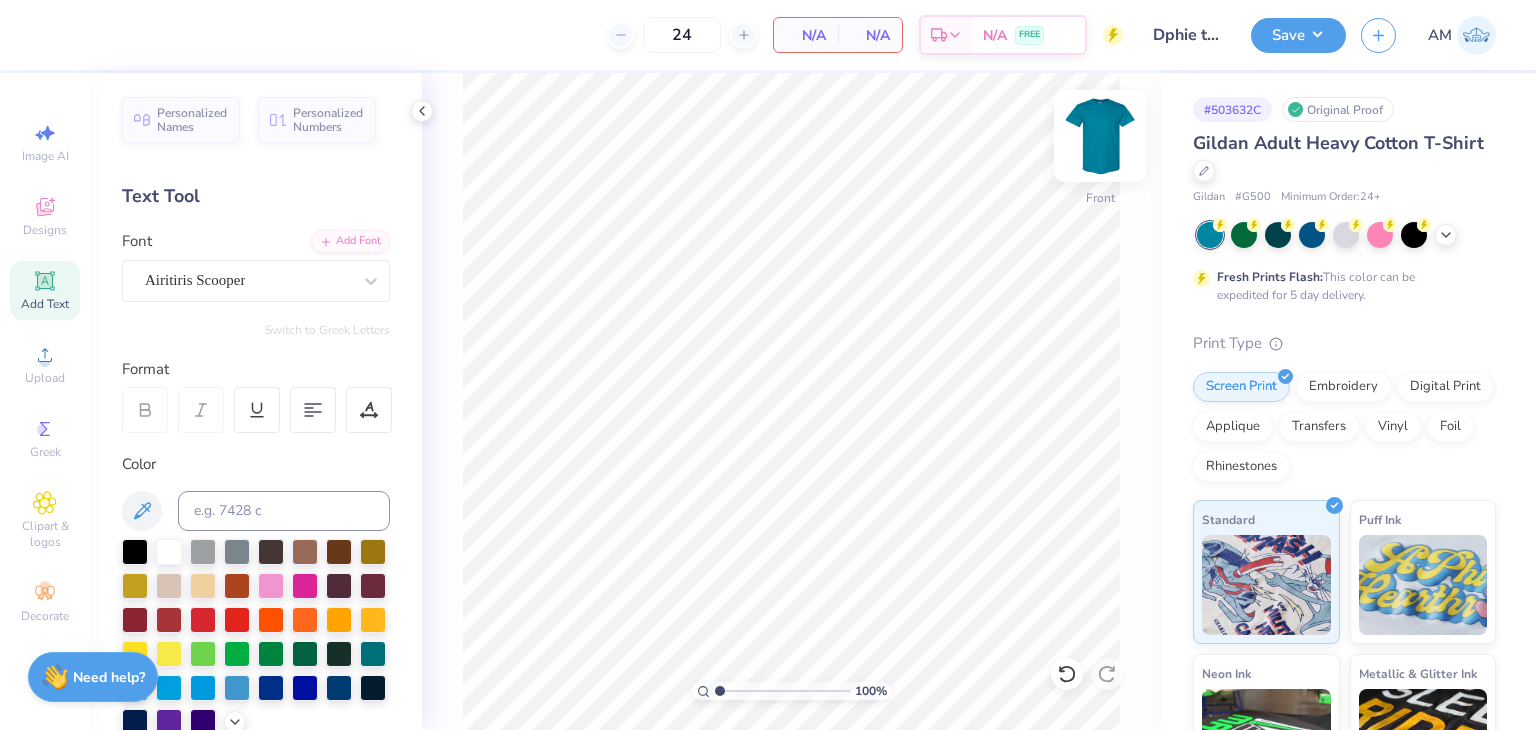 click at bounding box center [1100, 136] 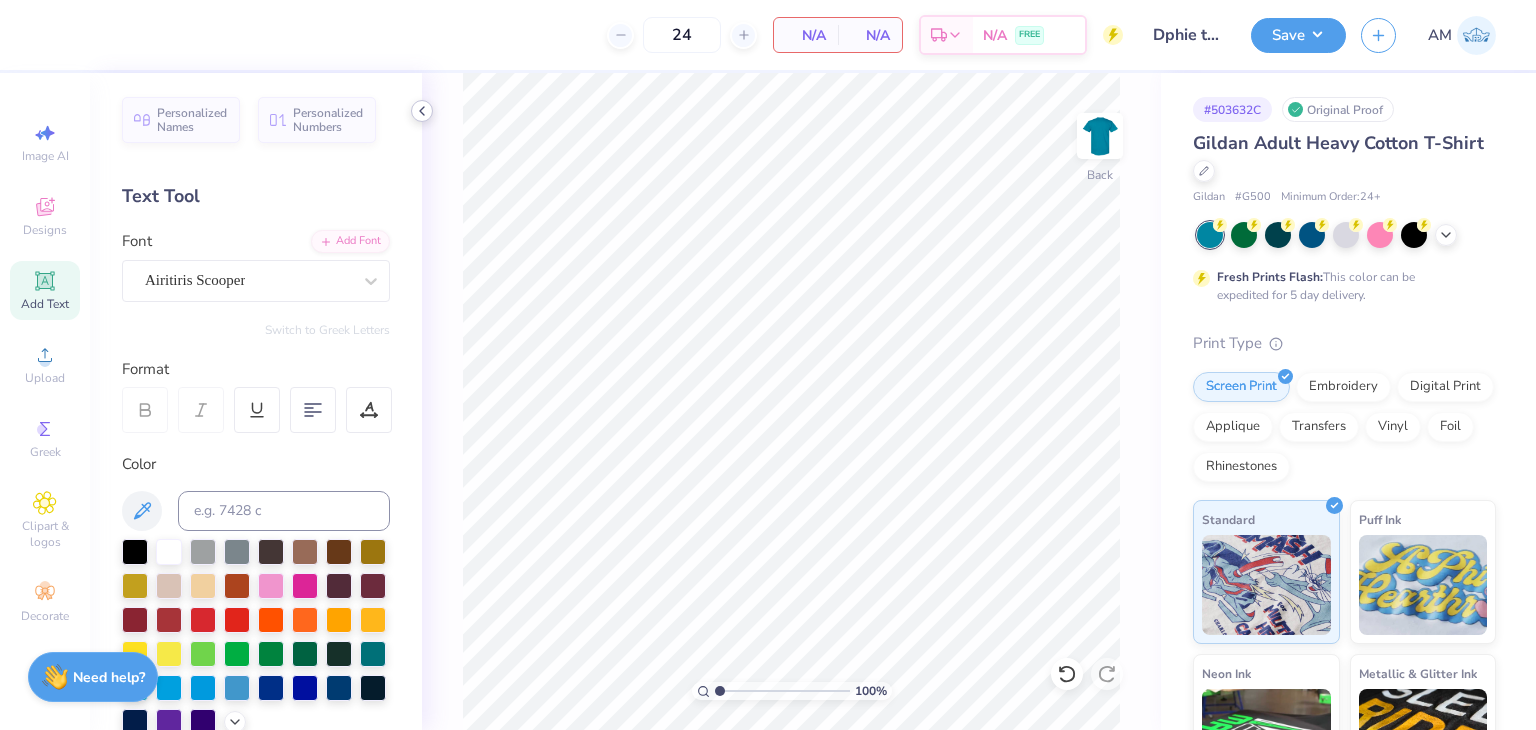 click 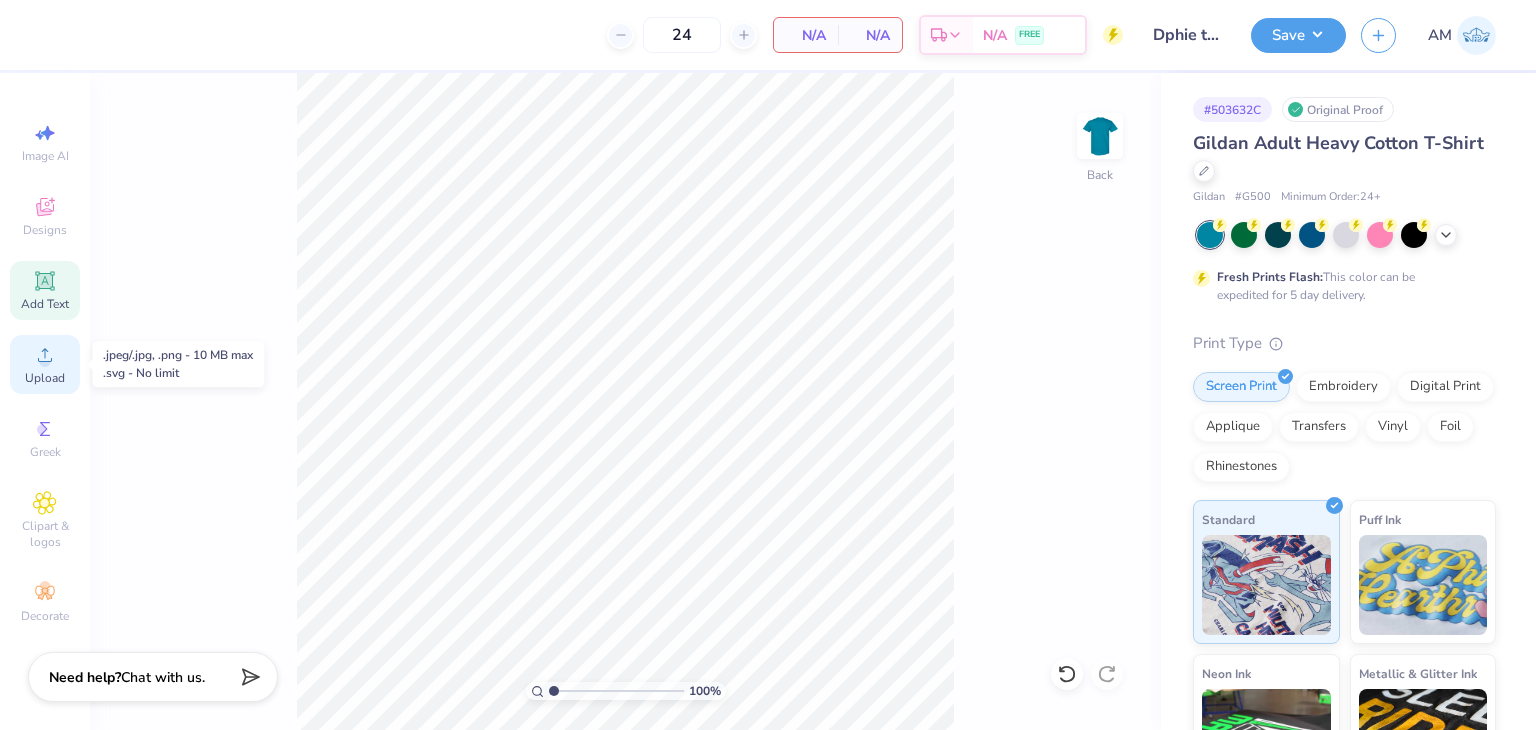 click on "Upload" at bounding box center (45, 378) 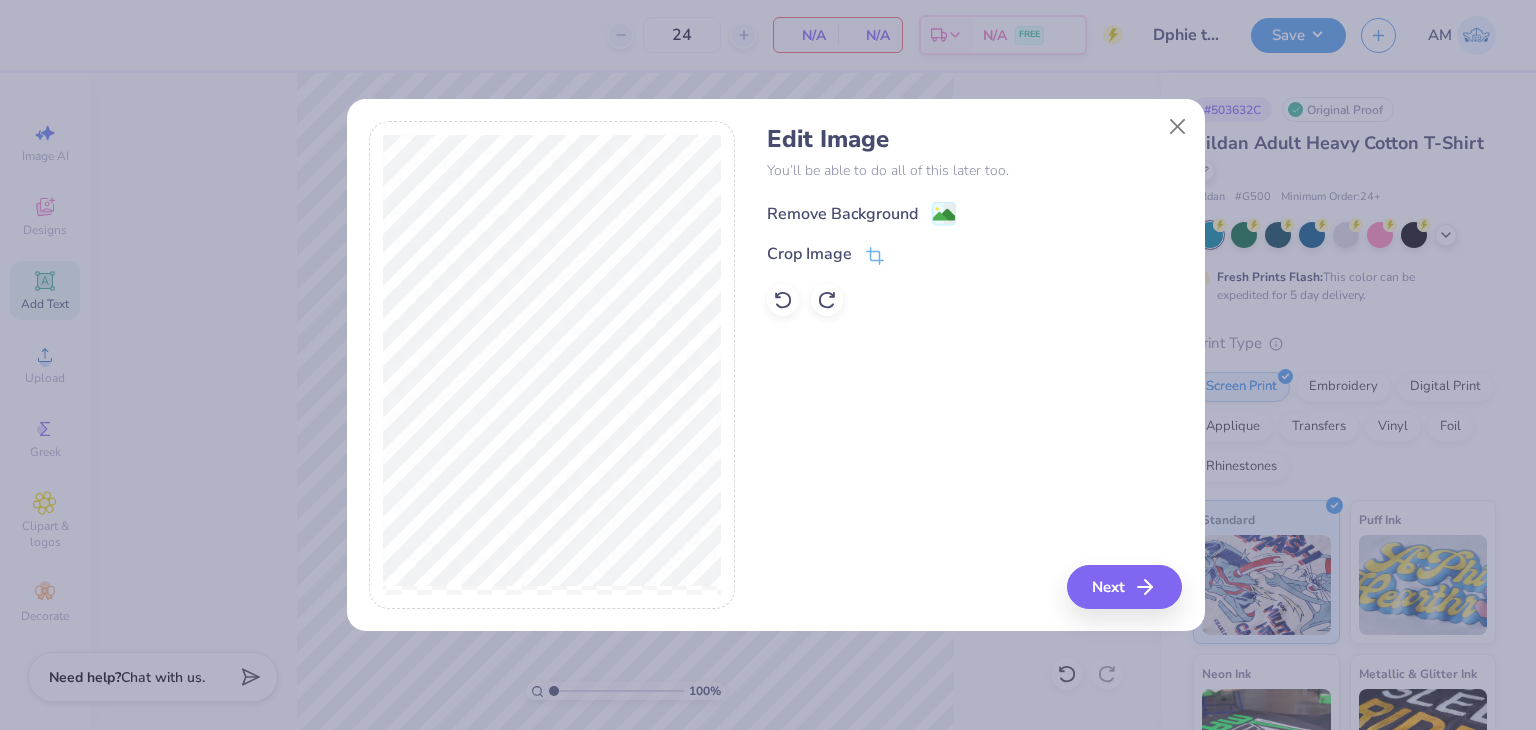 click on "Remove Background" at bounding box center (842, 214) 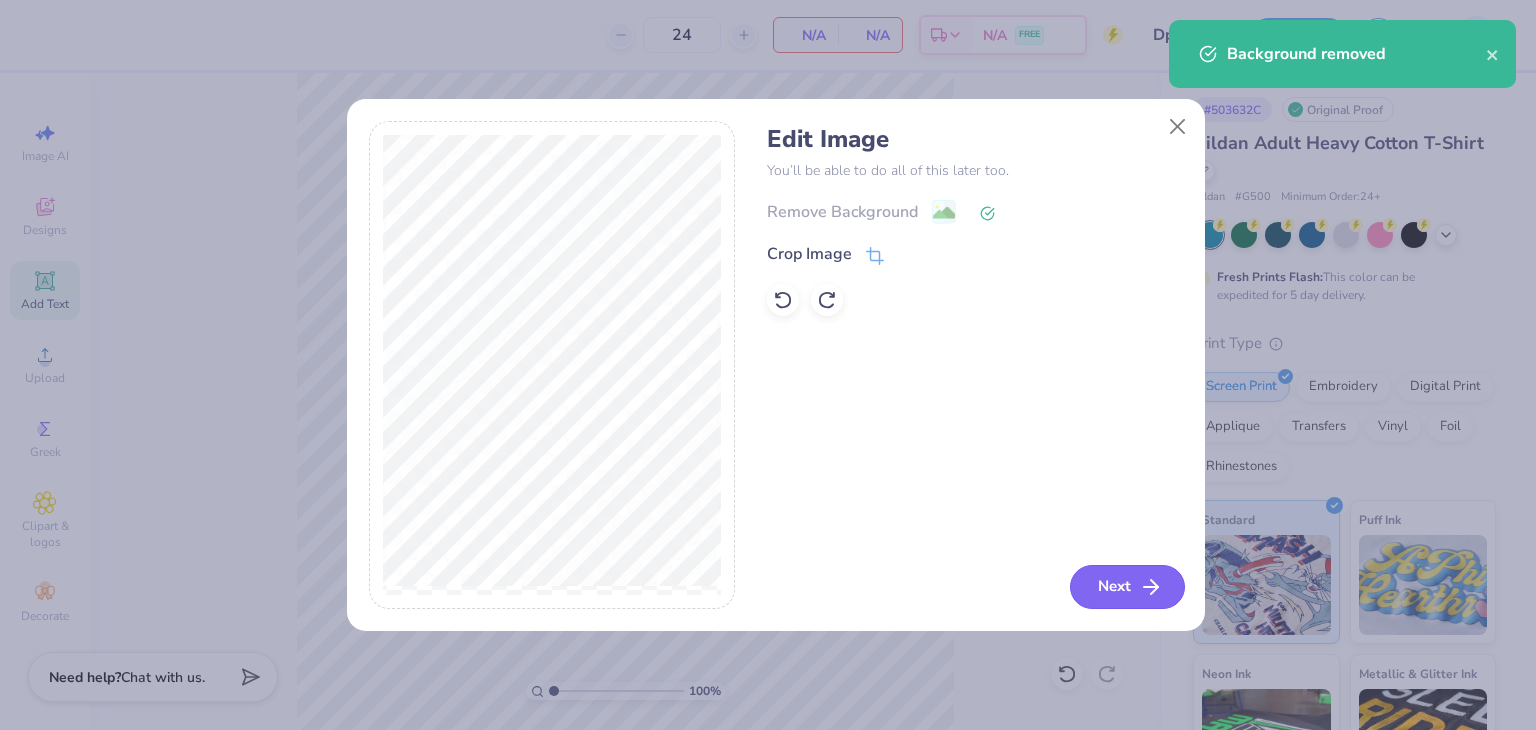 click on "Next" at bounding box center [1127, 587] 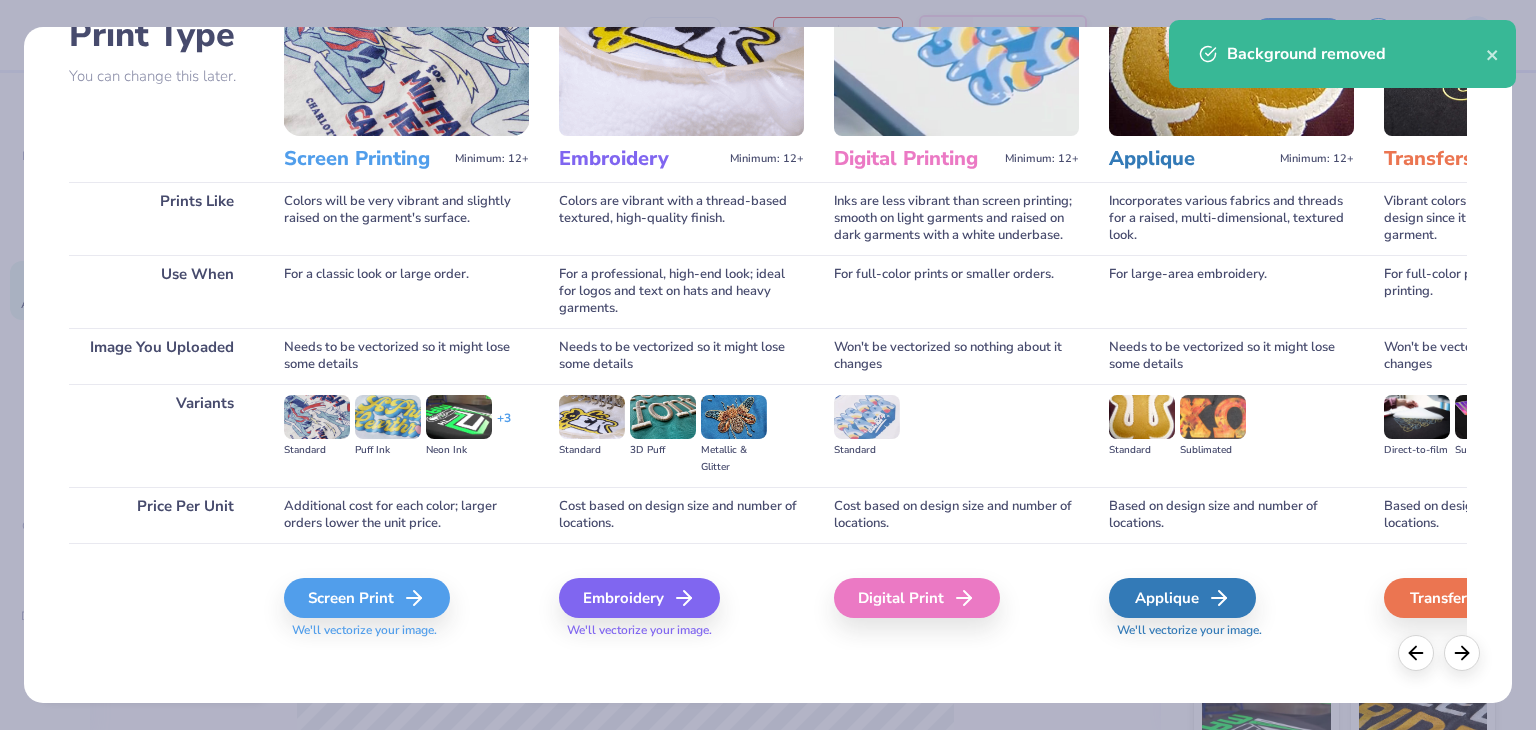 scroll, scrollTop: 167, scrollLeft: 0, axis: vertical 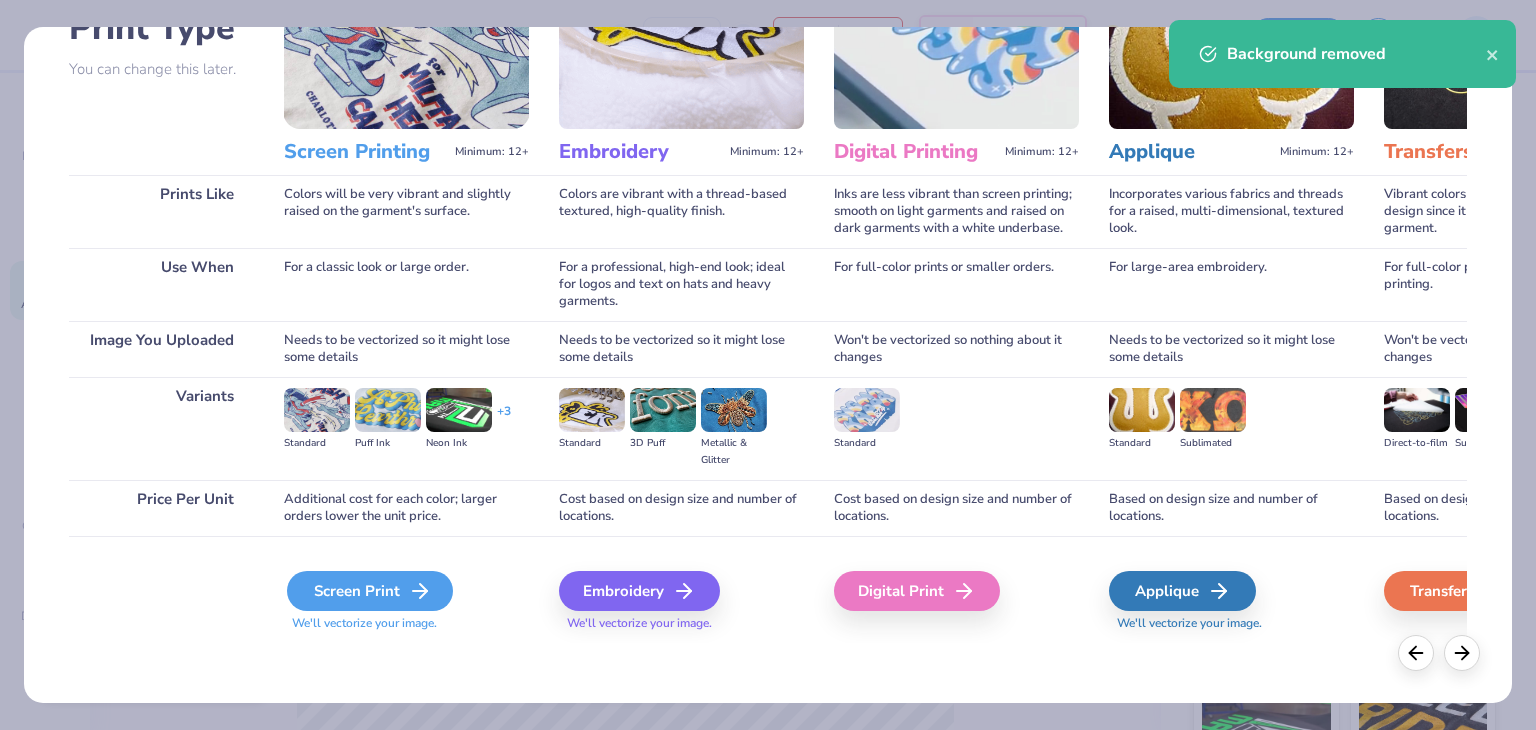 click on "Screen Print" at bounding box center [370, 591] 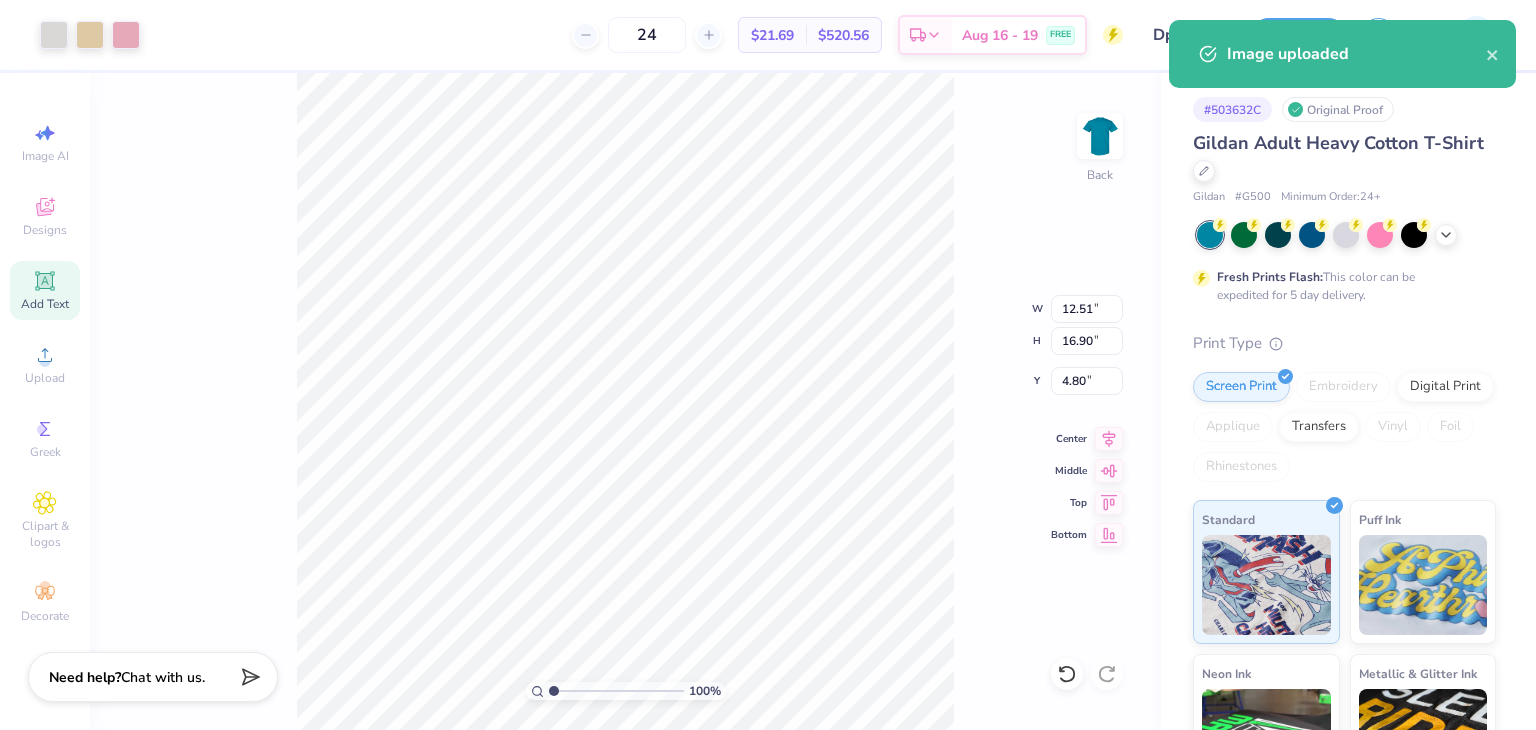 type on "11.12" 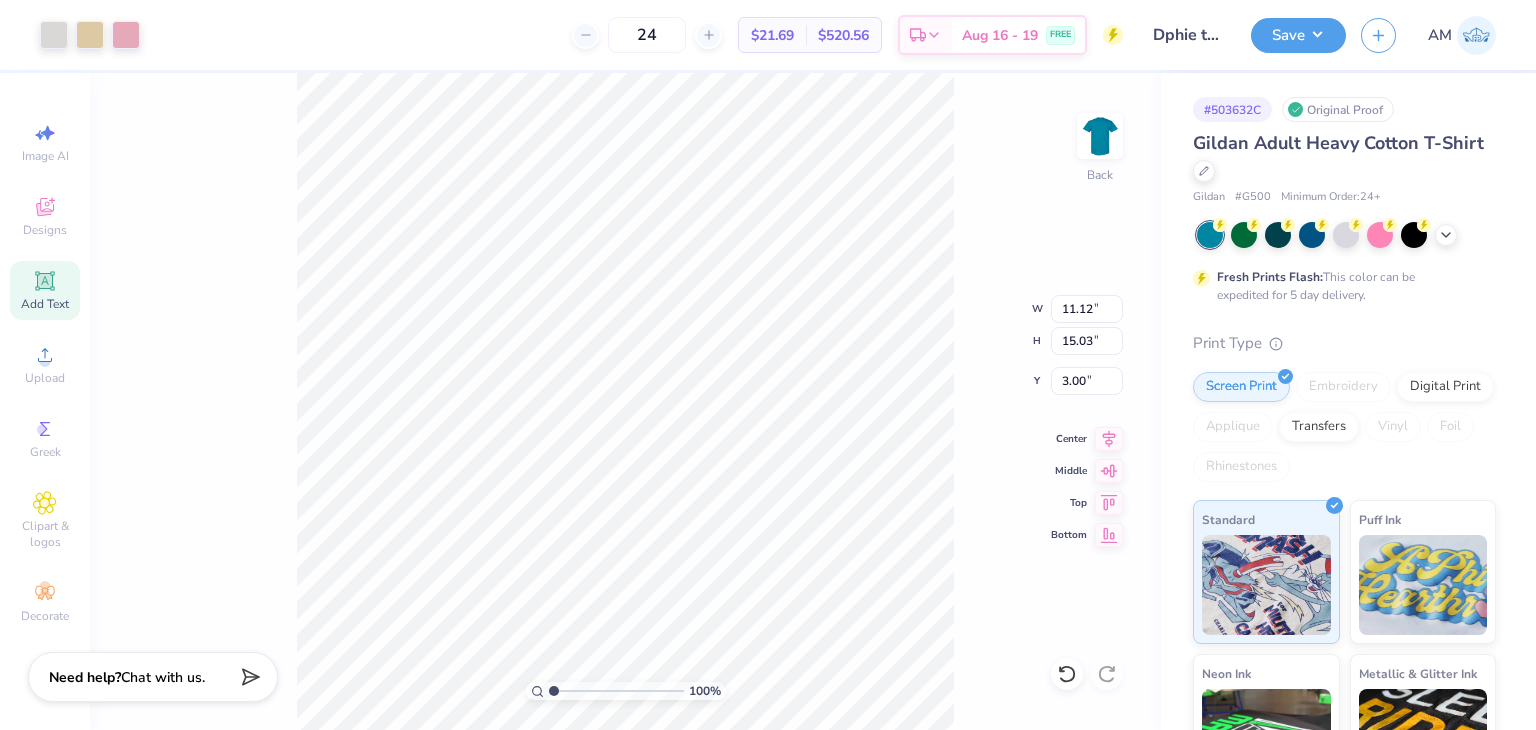 type on "3.00" 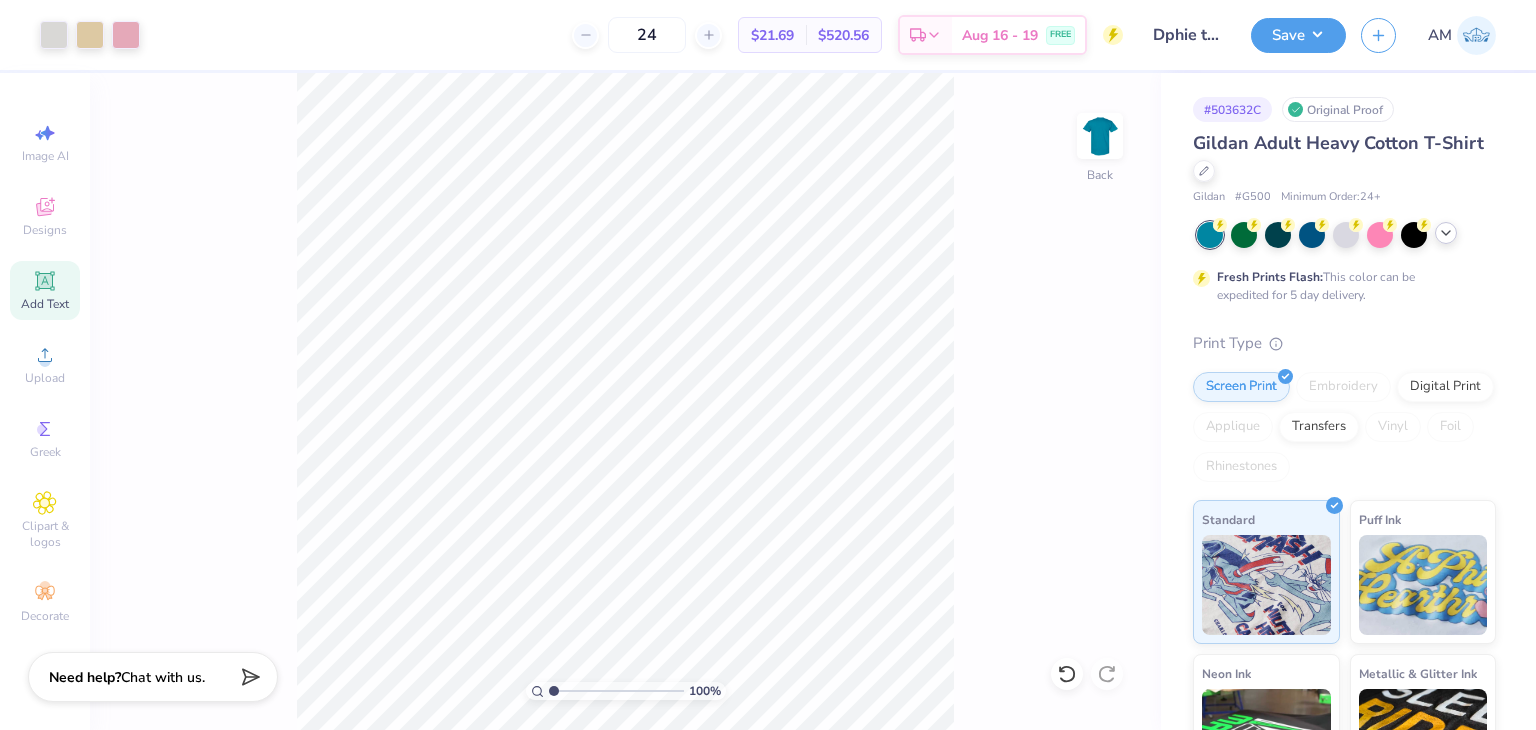 click 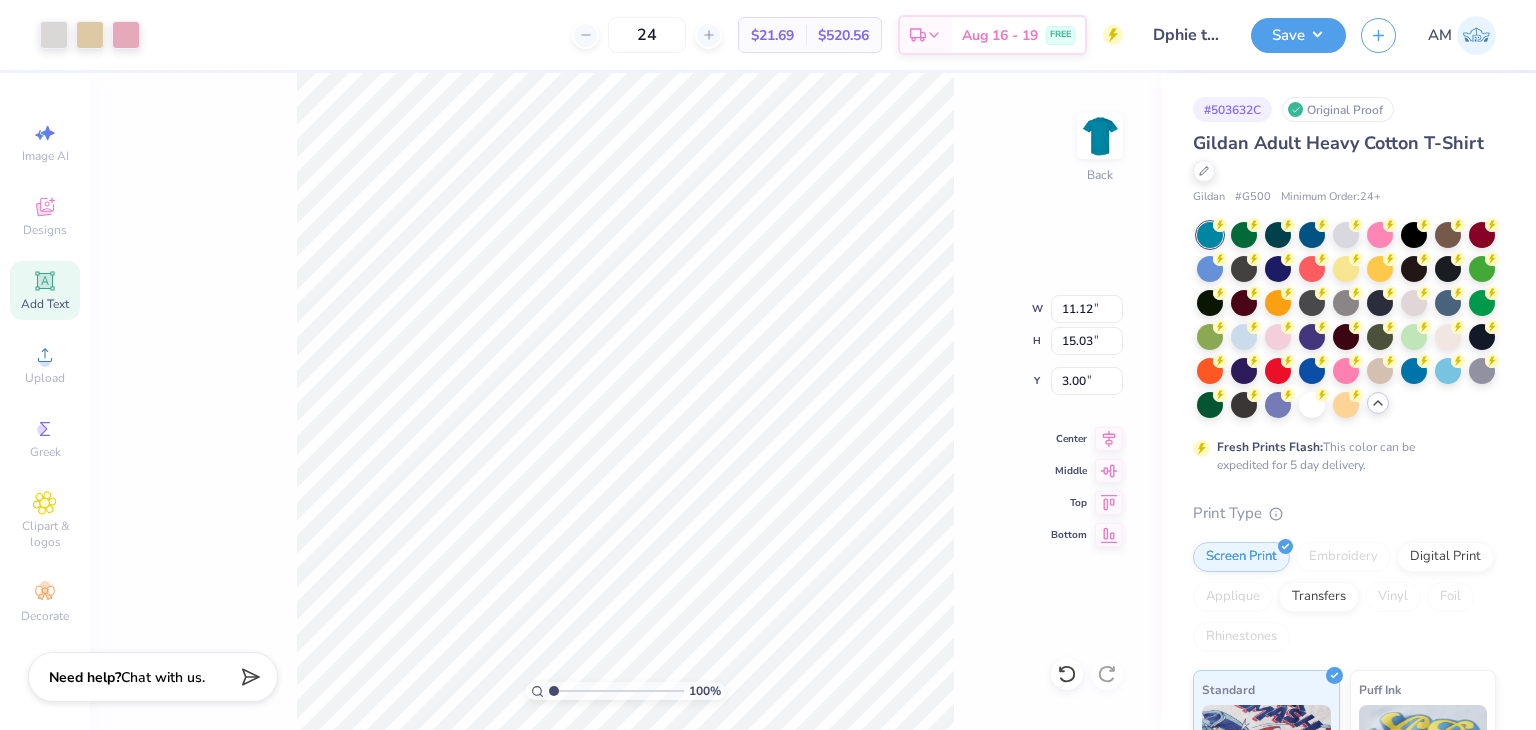 type on "2.21" 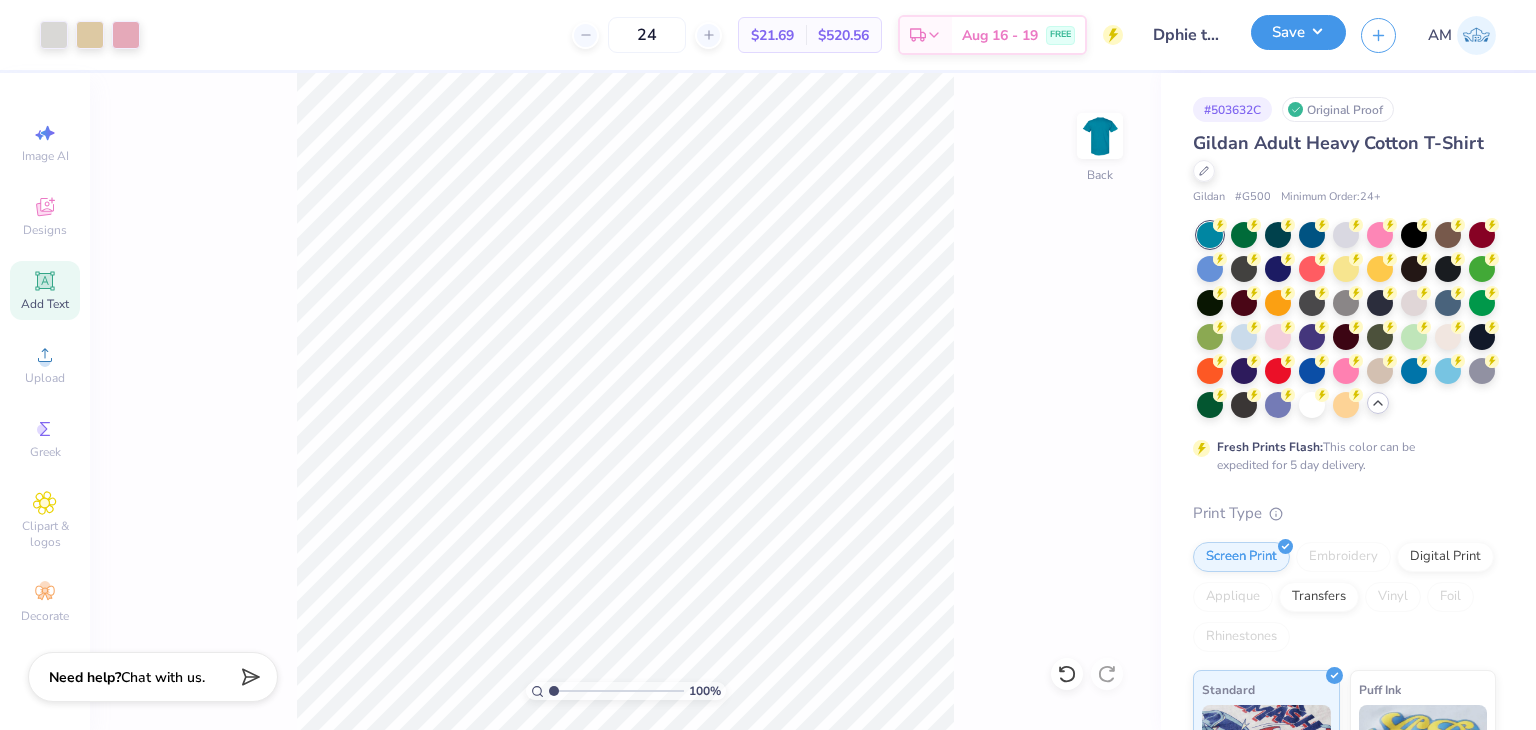 click on "Save" at bounding box center (1298, 32) 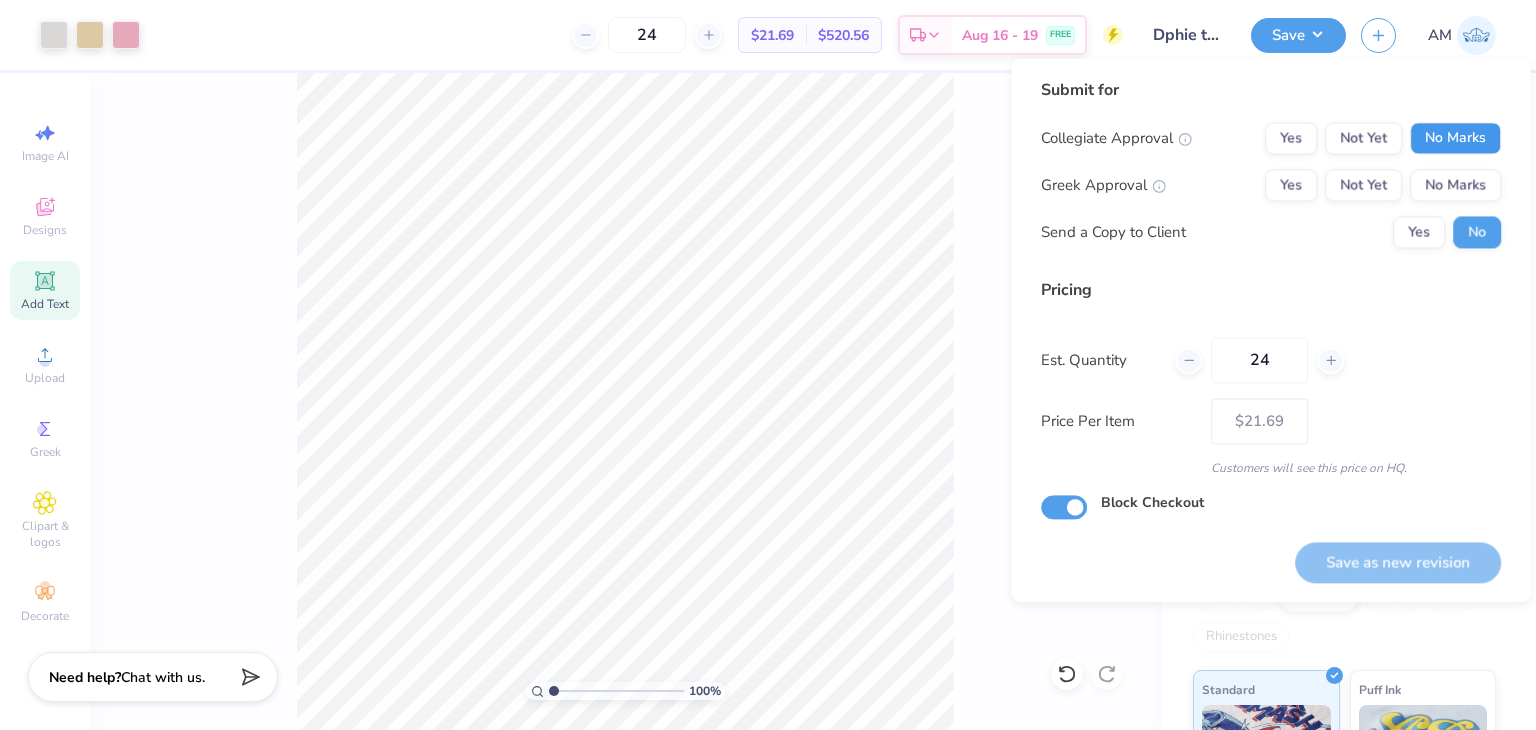 click on "No Marks" at bounding box center [1455, 138] 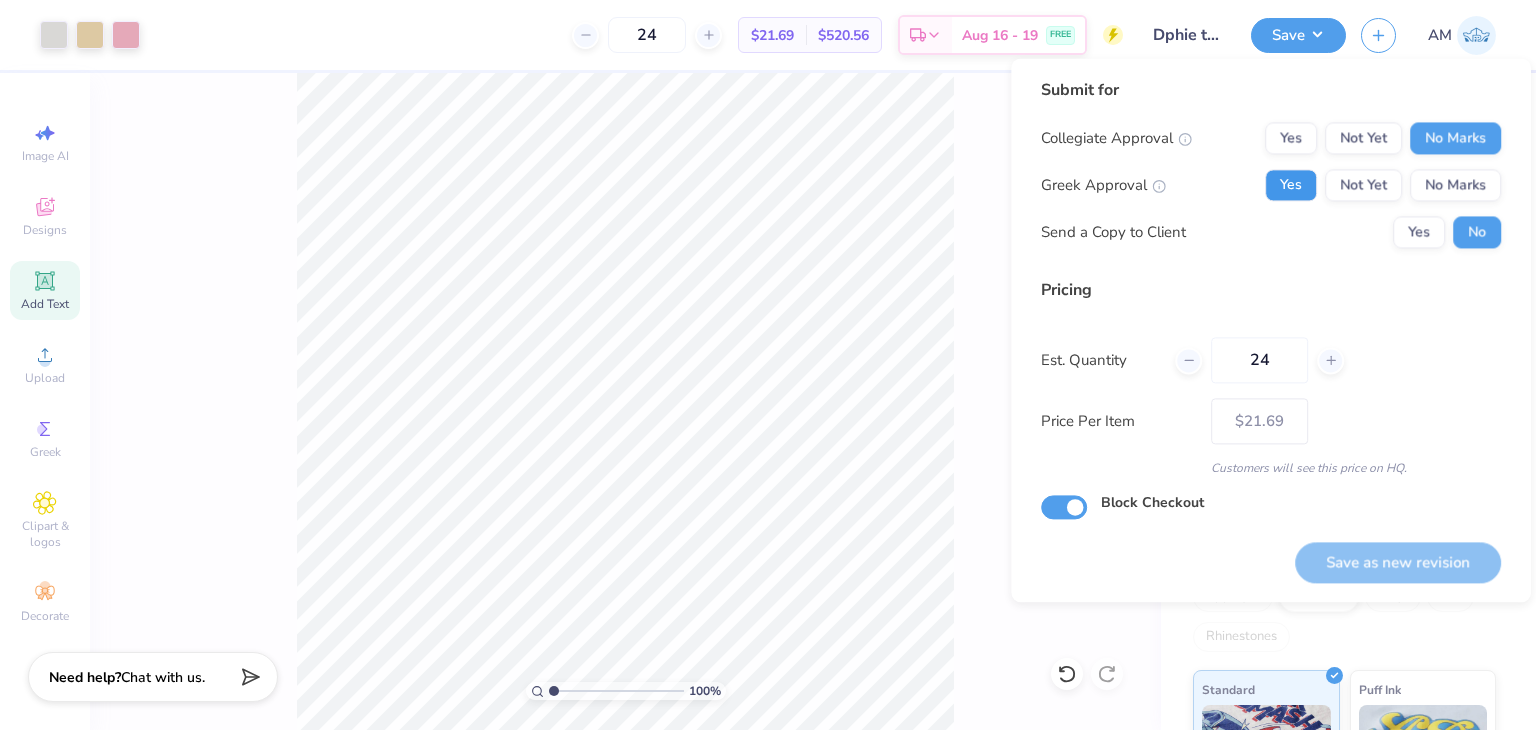 click on "Yes" at bounding box center (1291, 185) 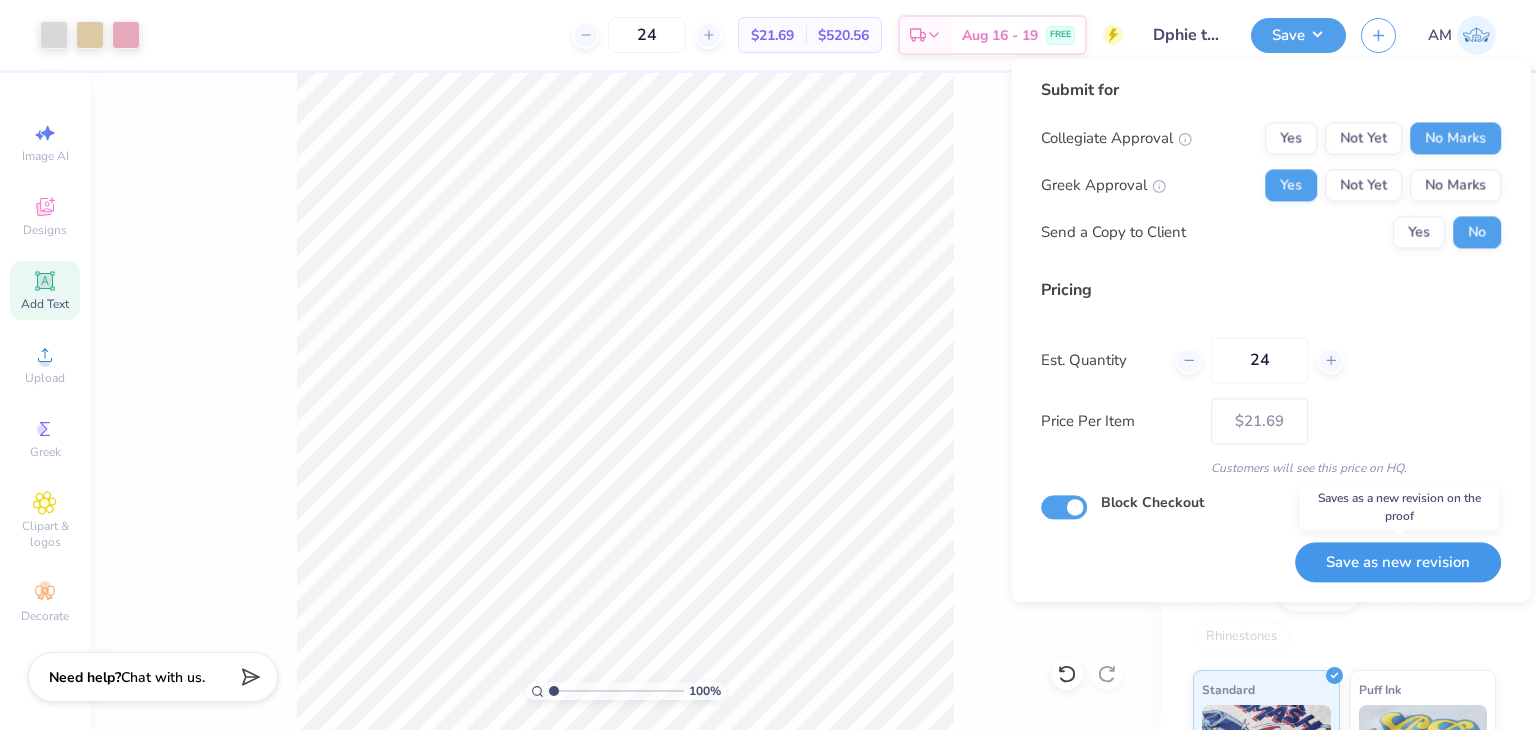 click on "Save as new revision" at bounding box center [1398, 562] 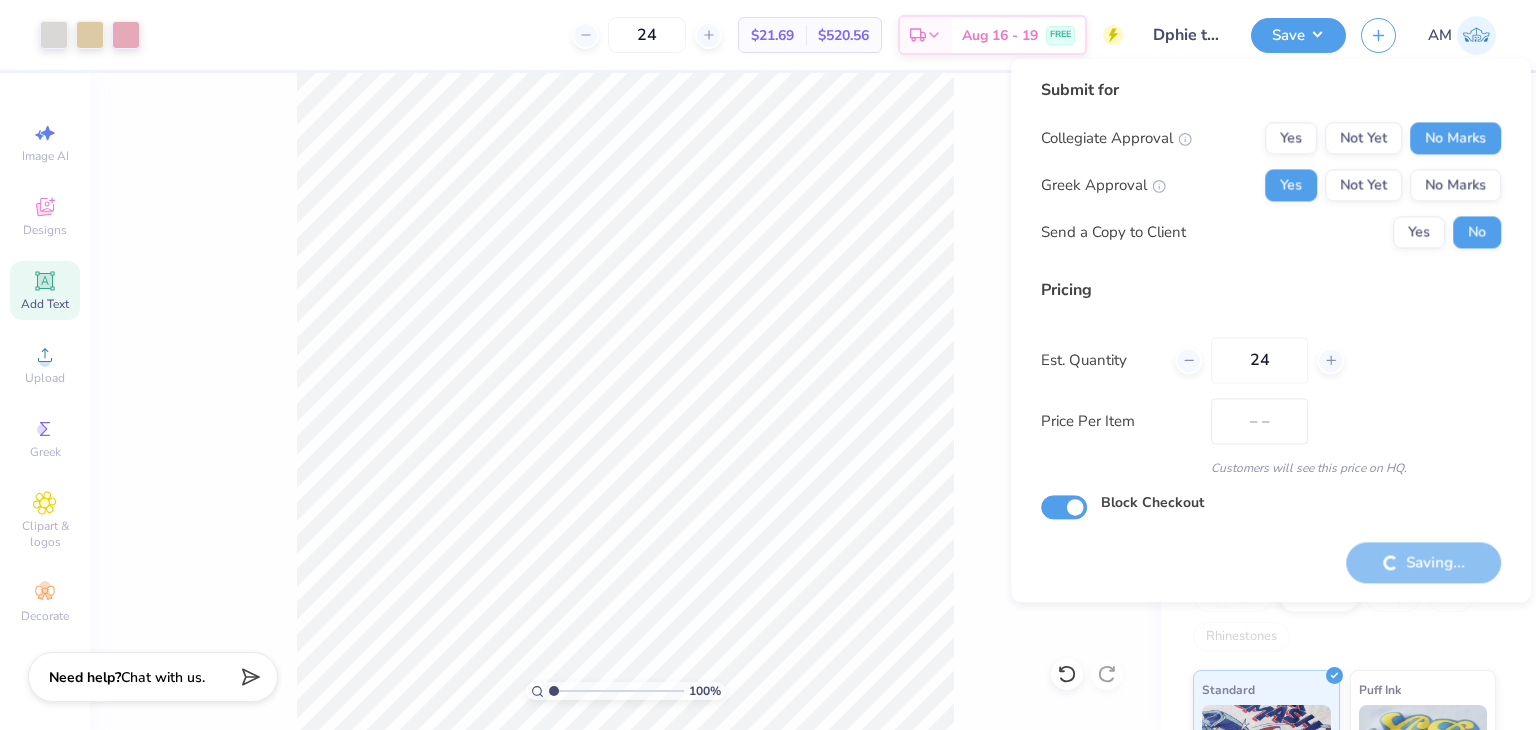 type on "$21.69" 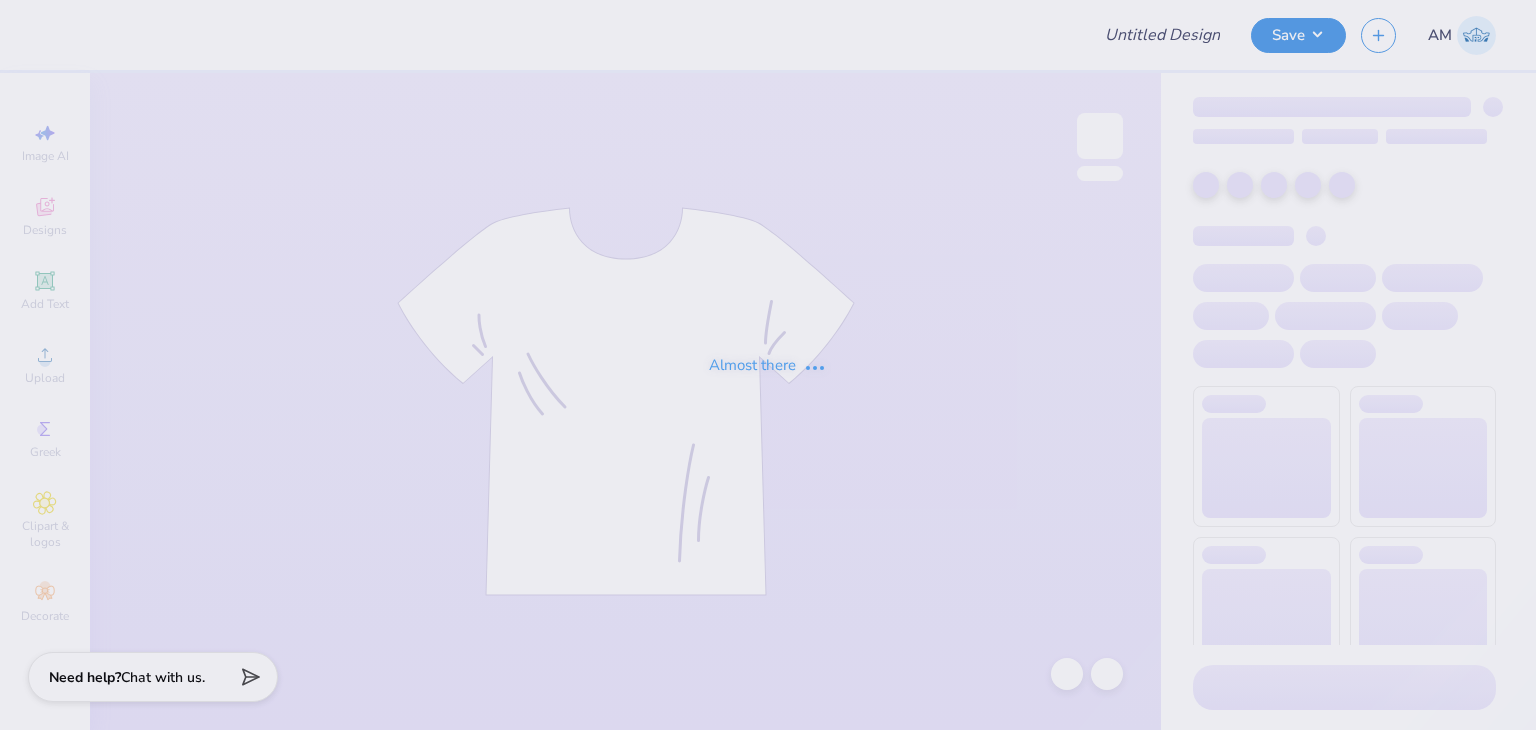 scroll, scrollTop: 0, scrollLeft: 0, axis: both 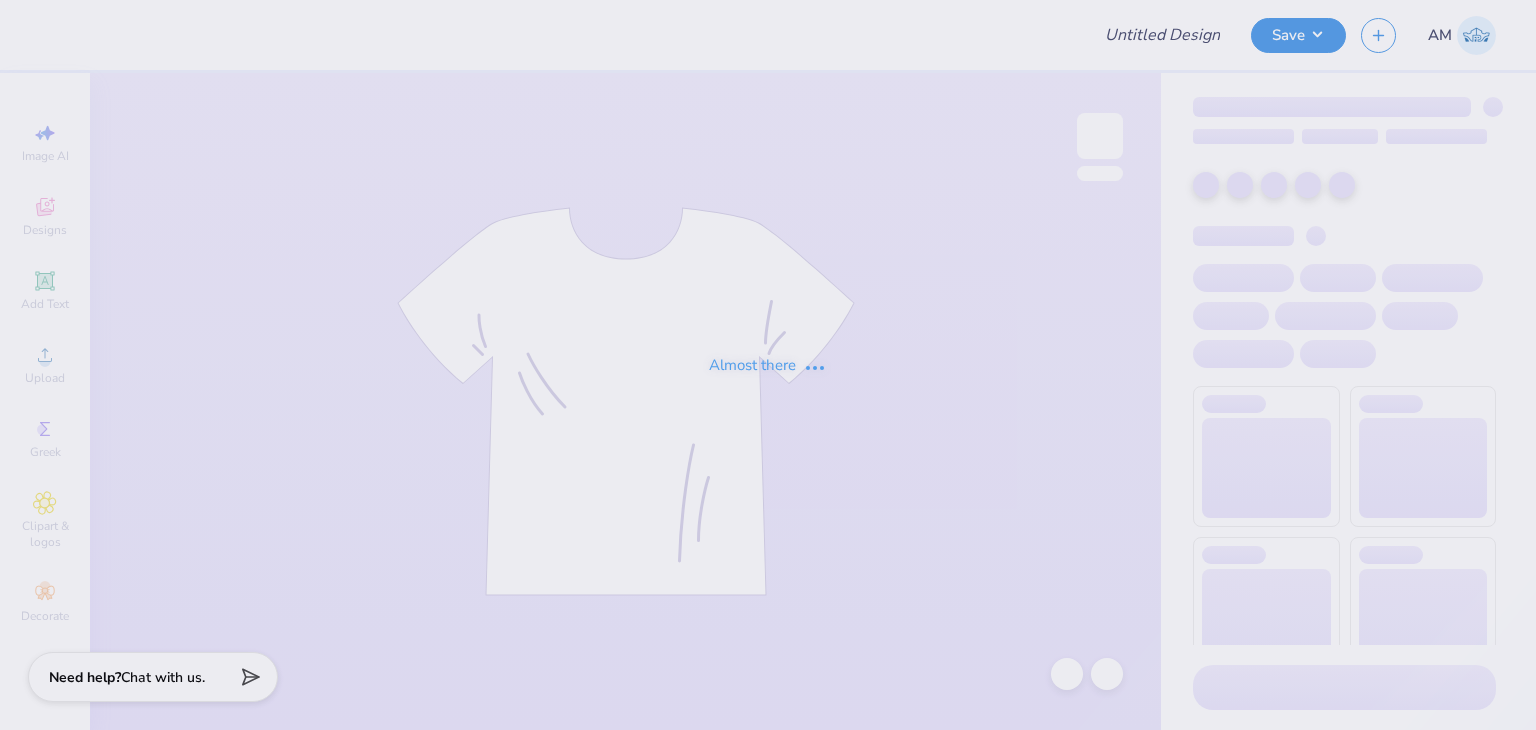 type on "Dphie tee" 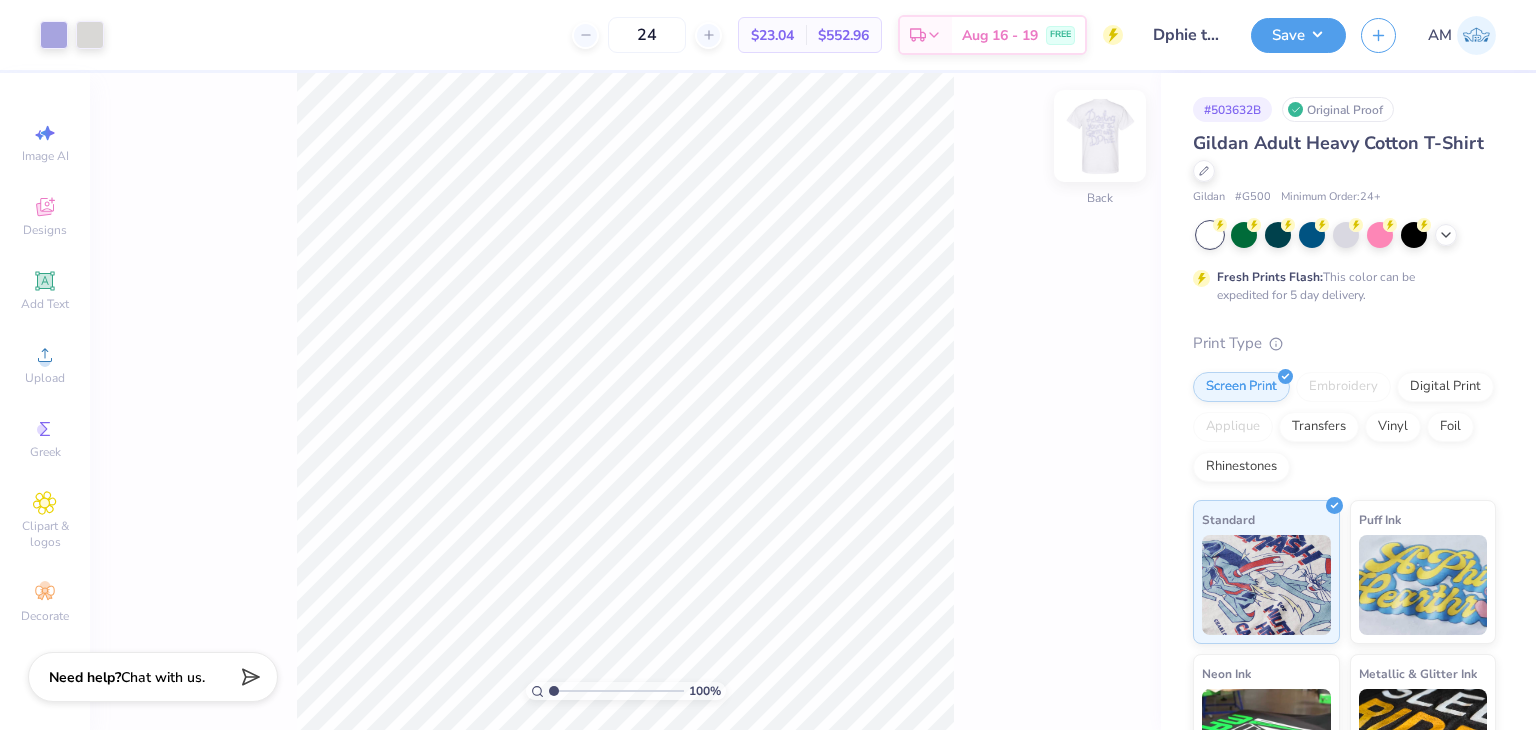 click at bounding box center (1100, 136) 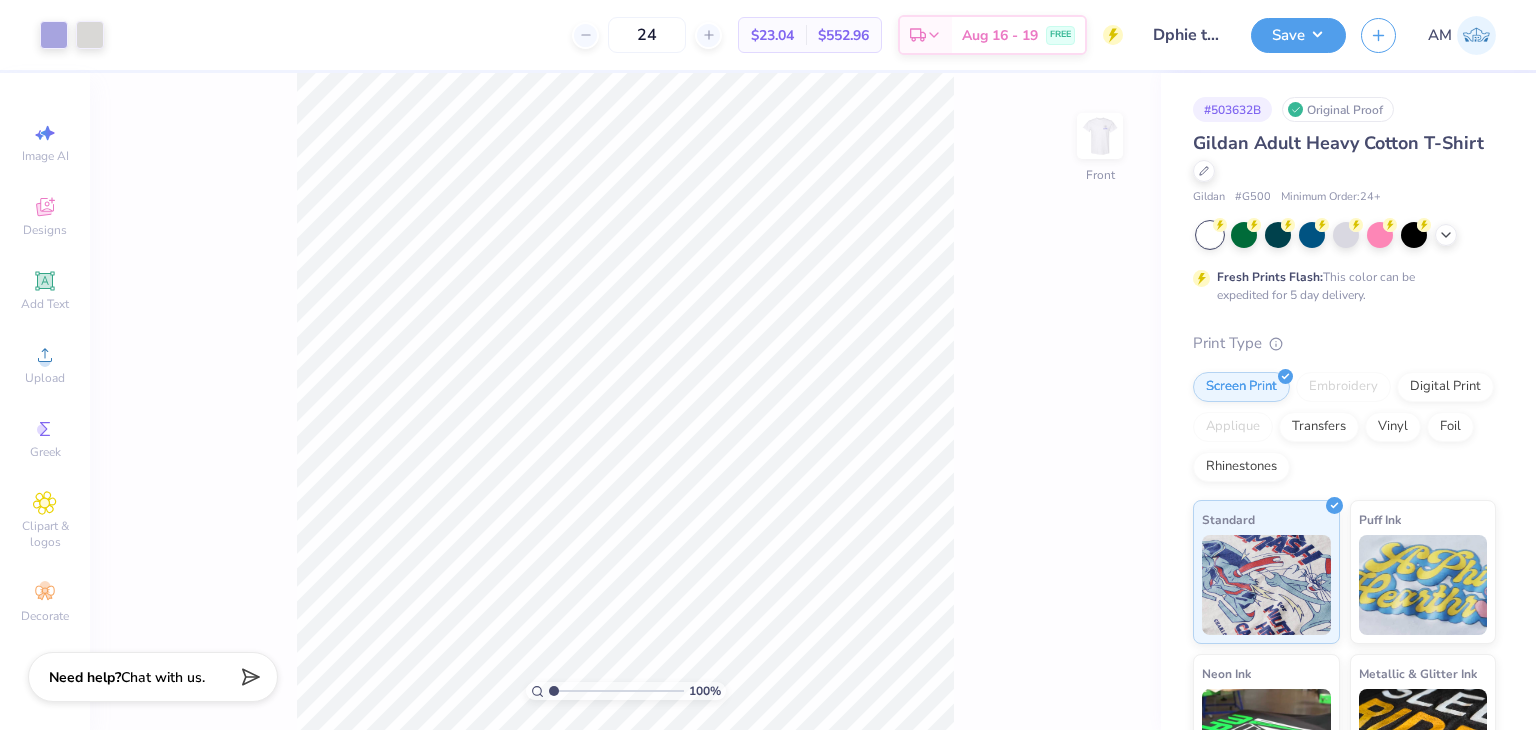click at bounding box center [1100, 136] 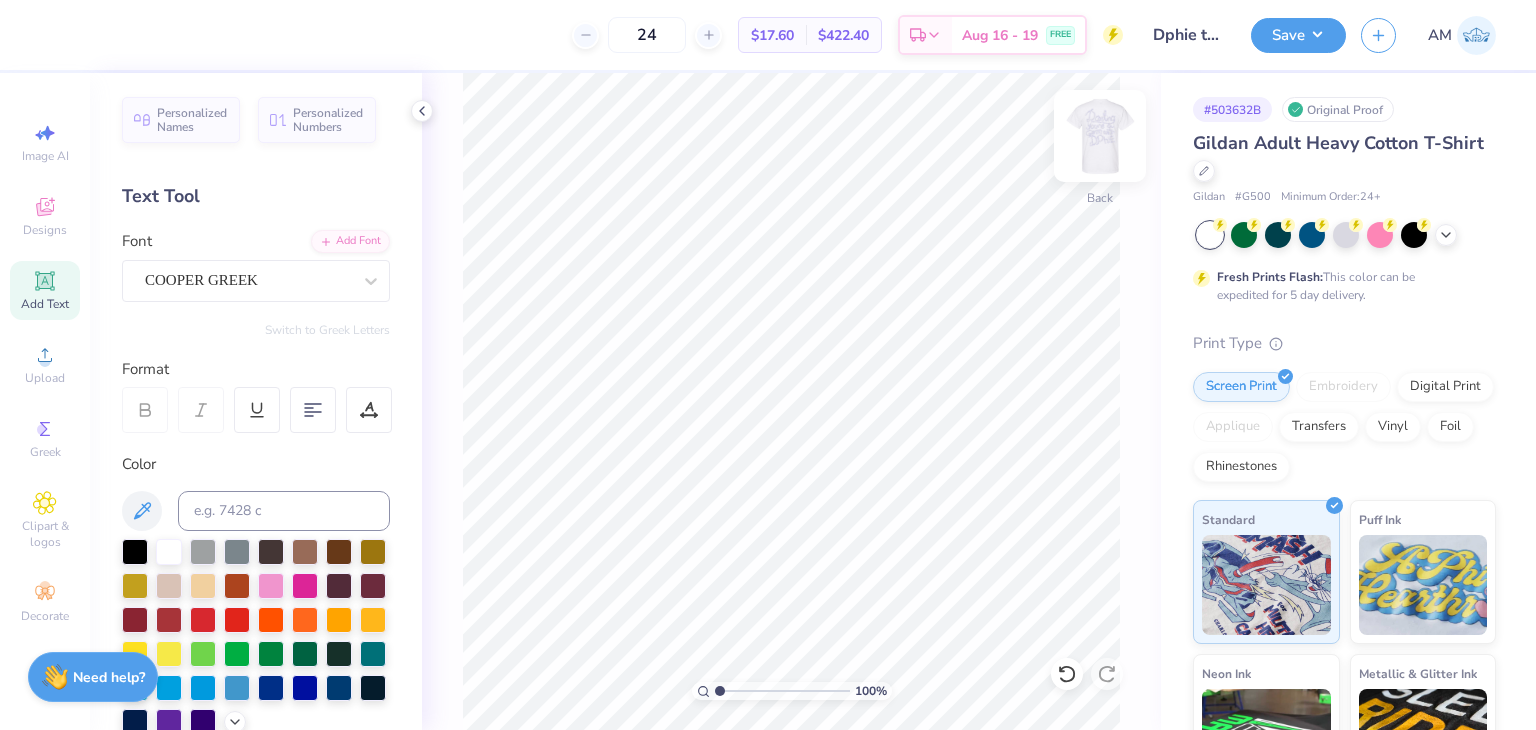click at bounding box center (1100, 136) 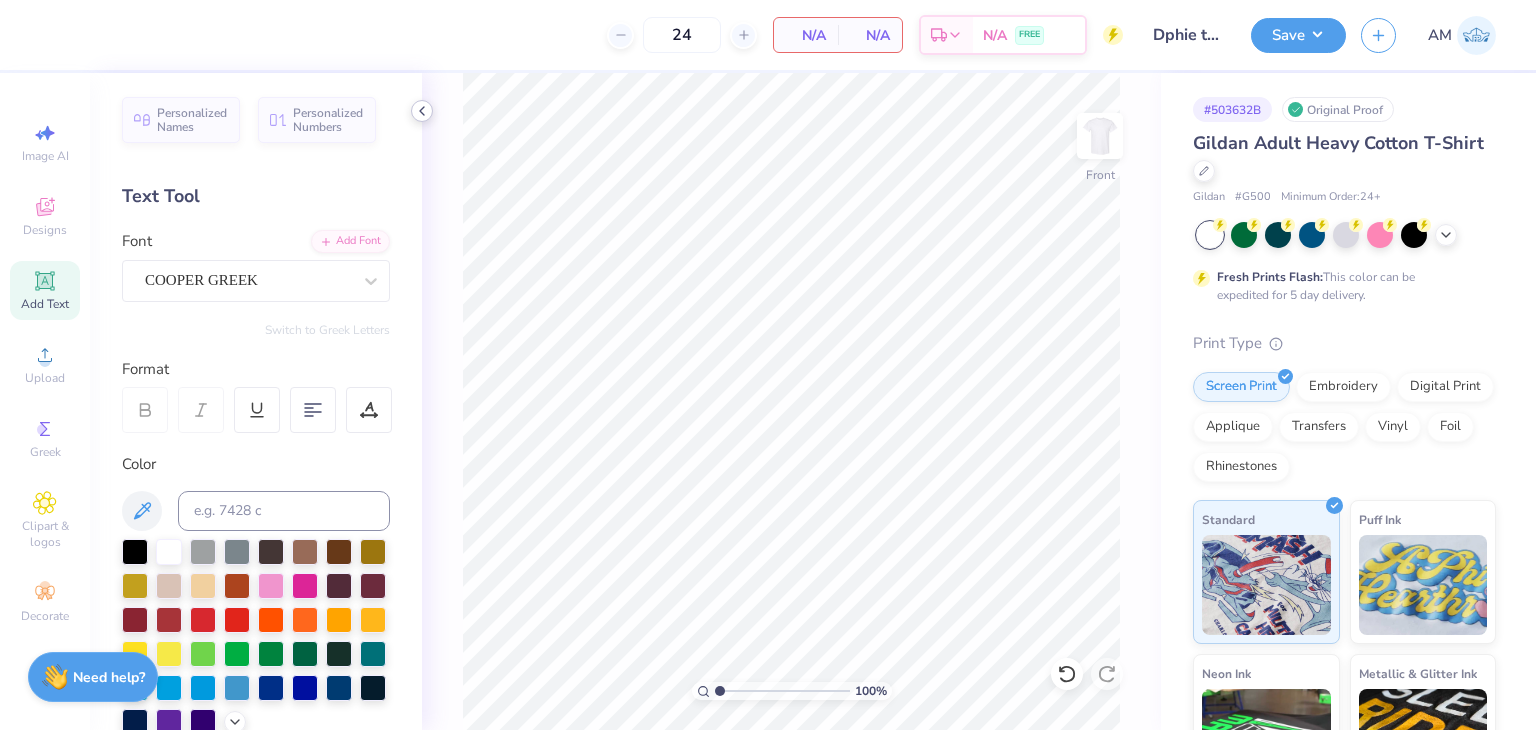 scroll, scrollTop: 1, scrollLeft: 0, axis: vertical 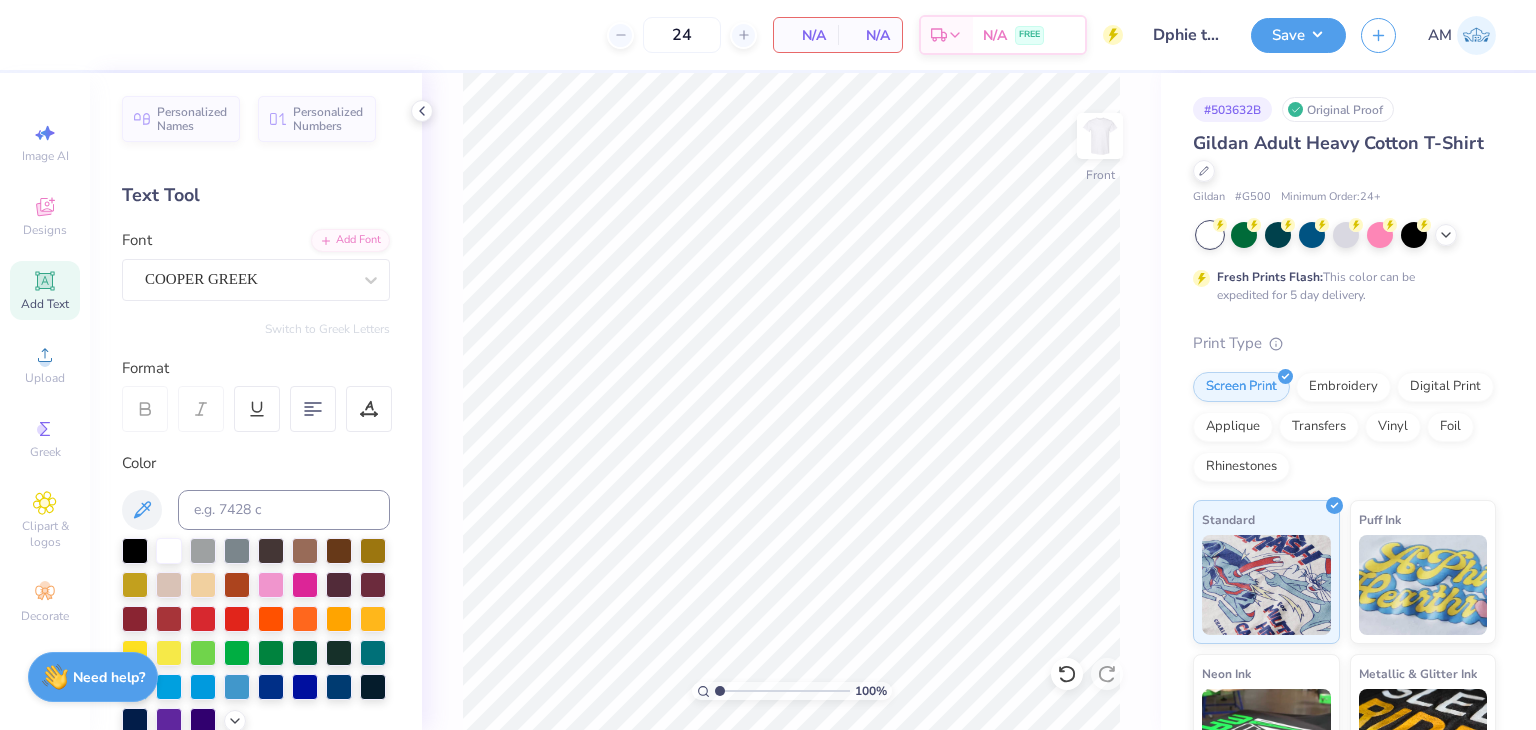 click 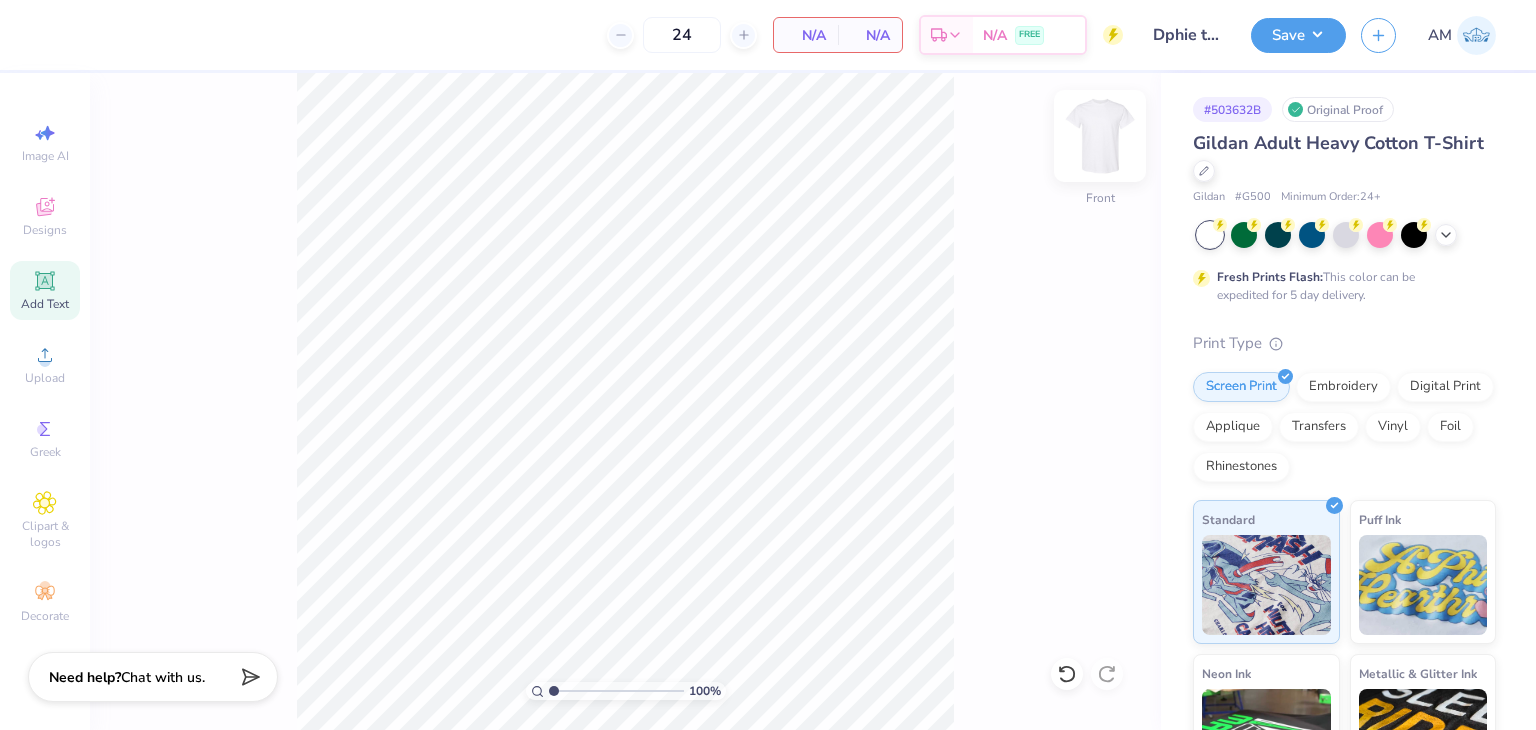 click at bounding box center (1100, 136) 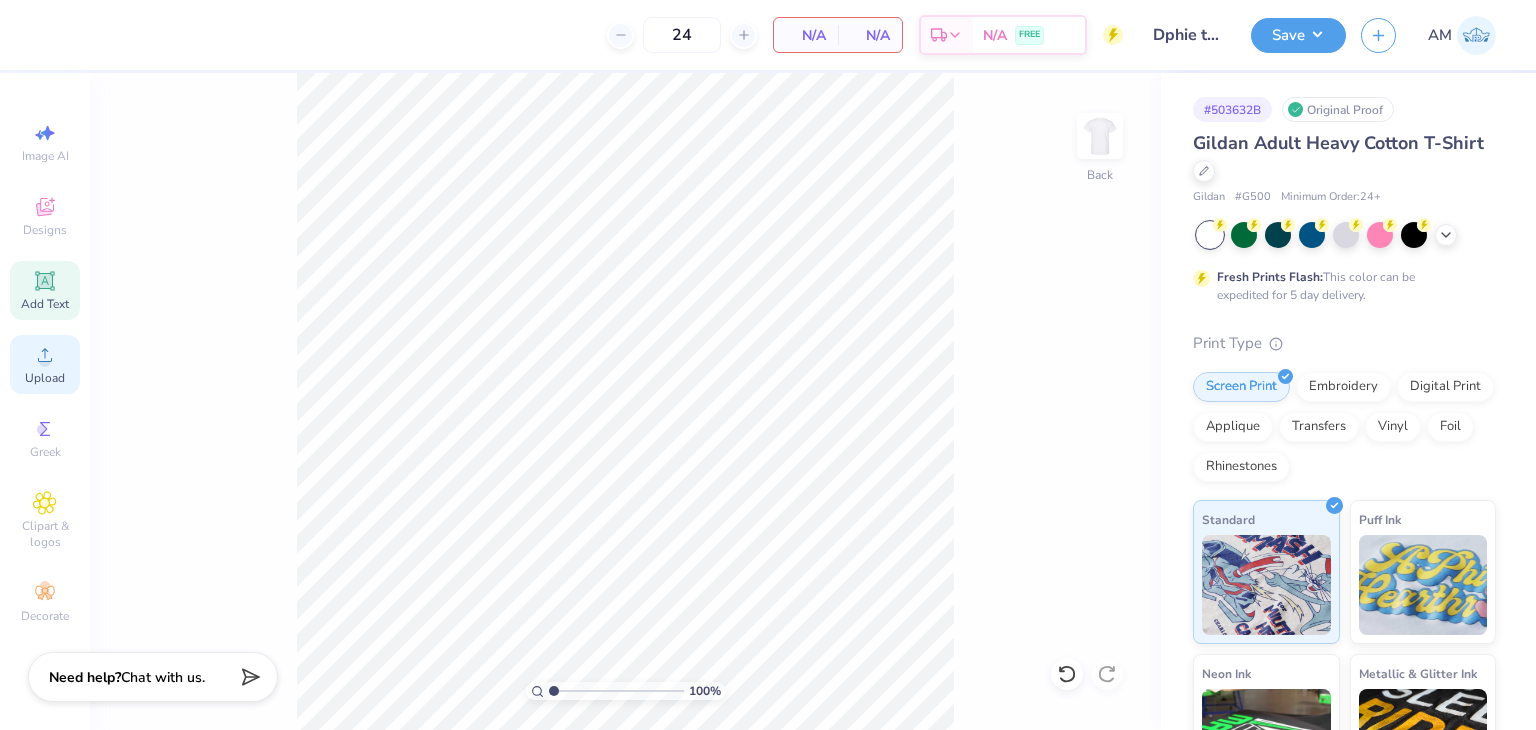 click on "Upload" at bounding box center (45, 378) 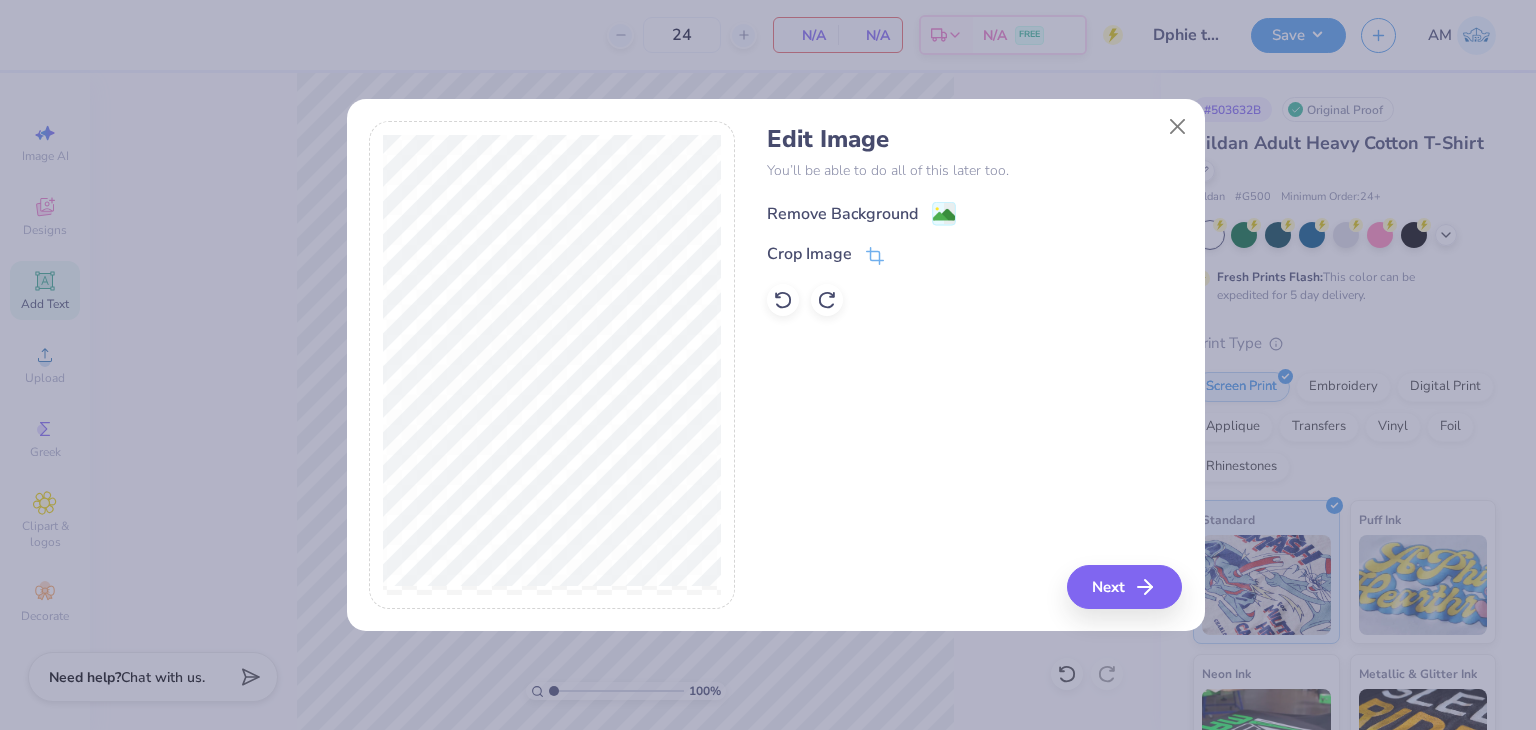 click on "Remove Background" at bounding box center [842, 214] 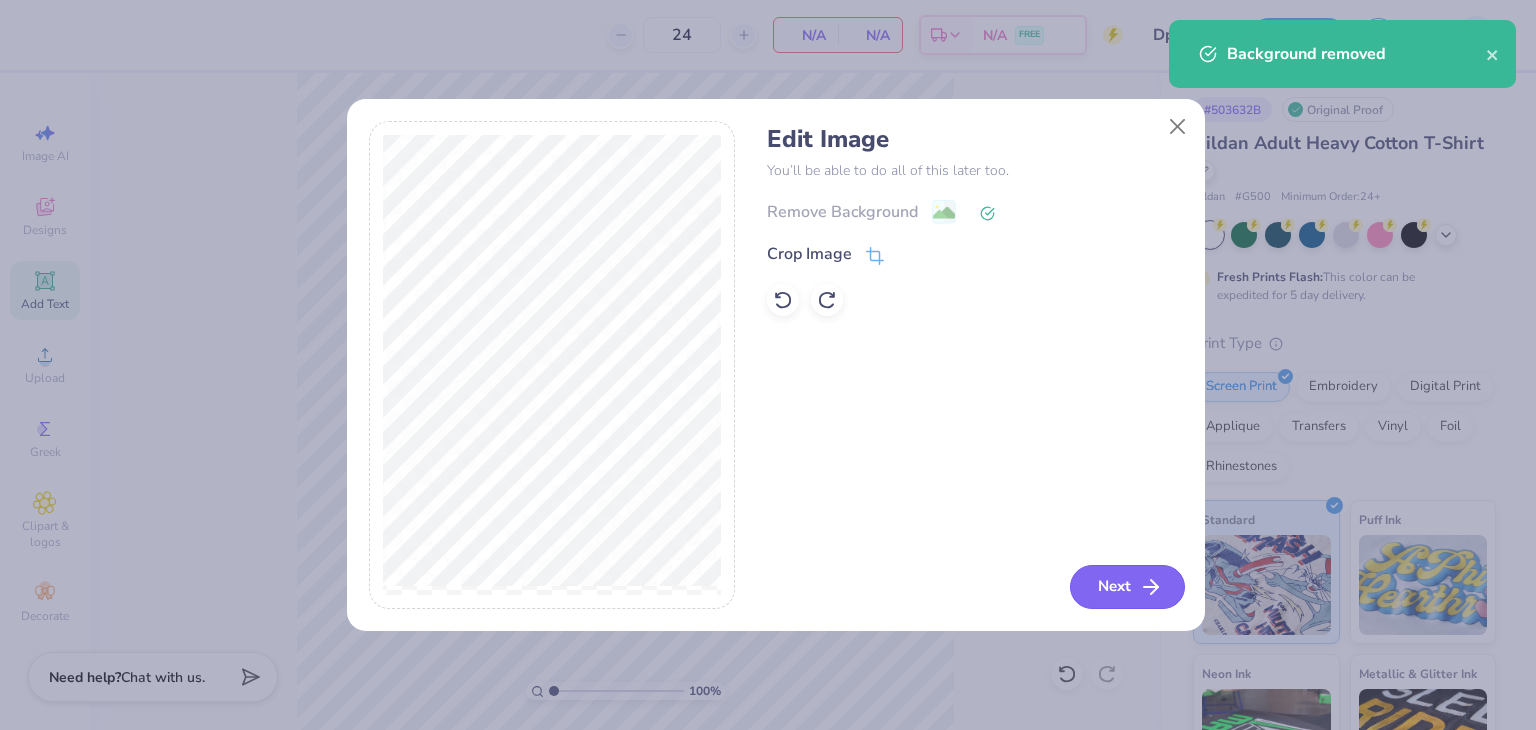 click on "Next" at bounding box center [1127, 587] 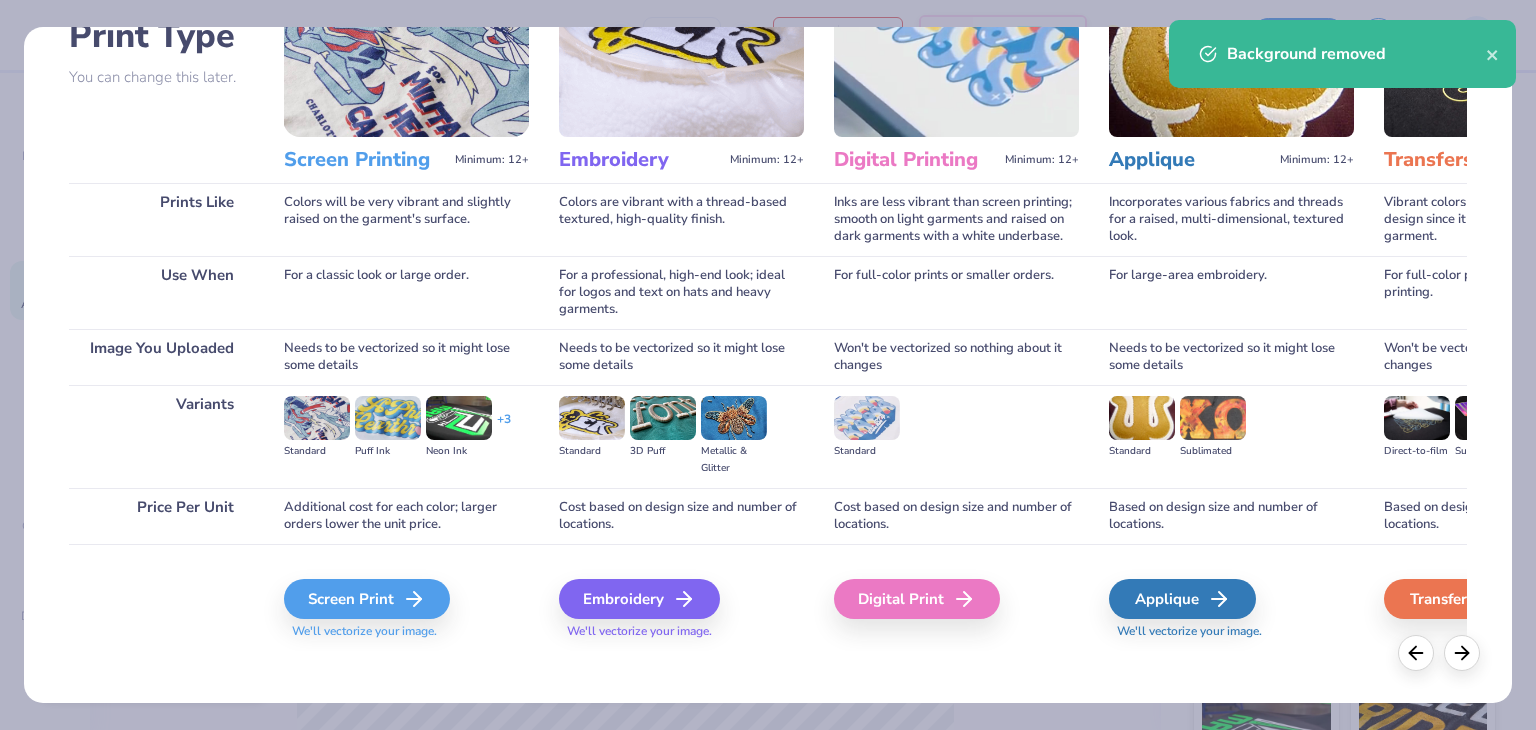 scroll, scrollTop: 167, scrollLeft: 0, axis: vertical 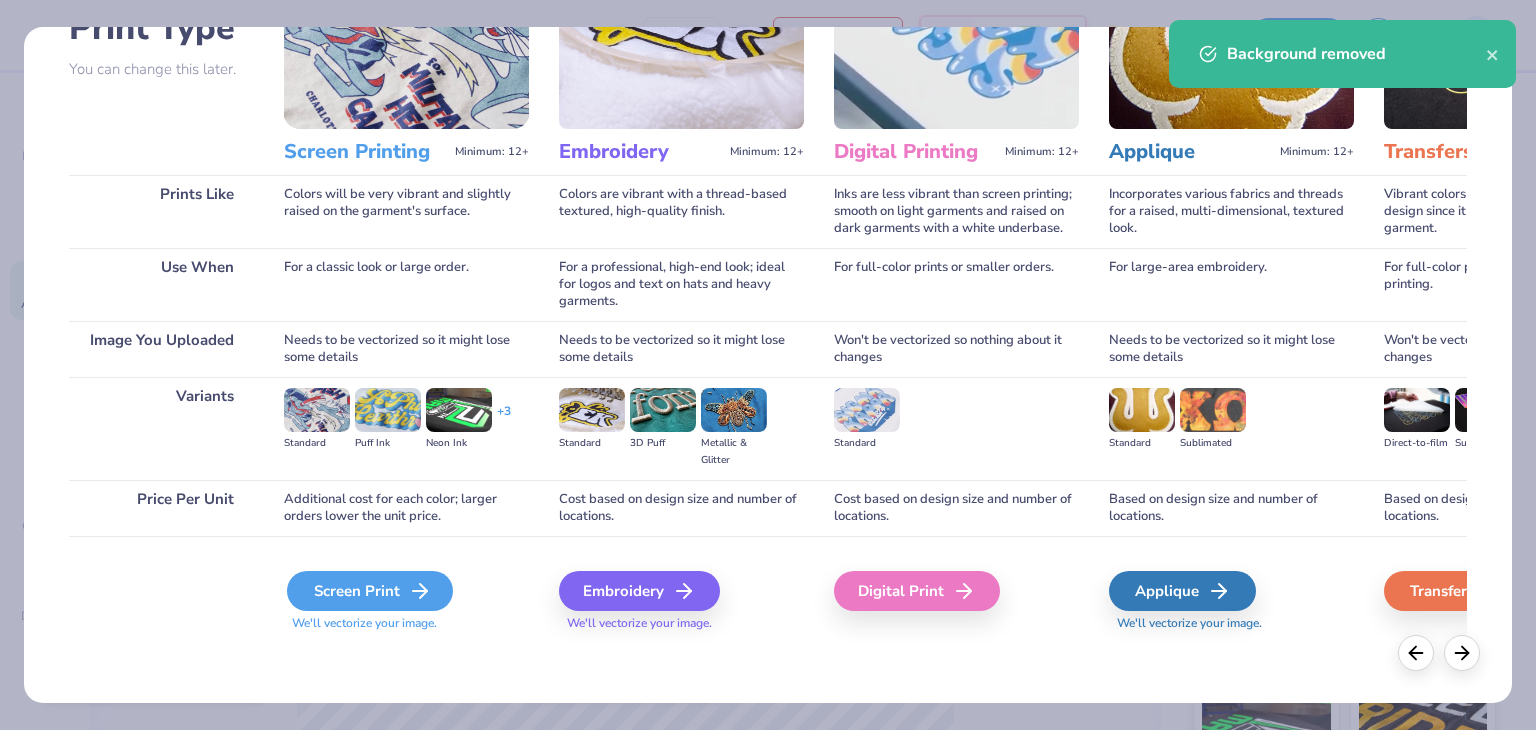 click 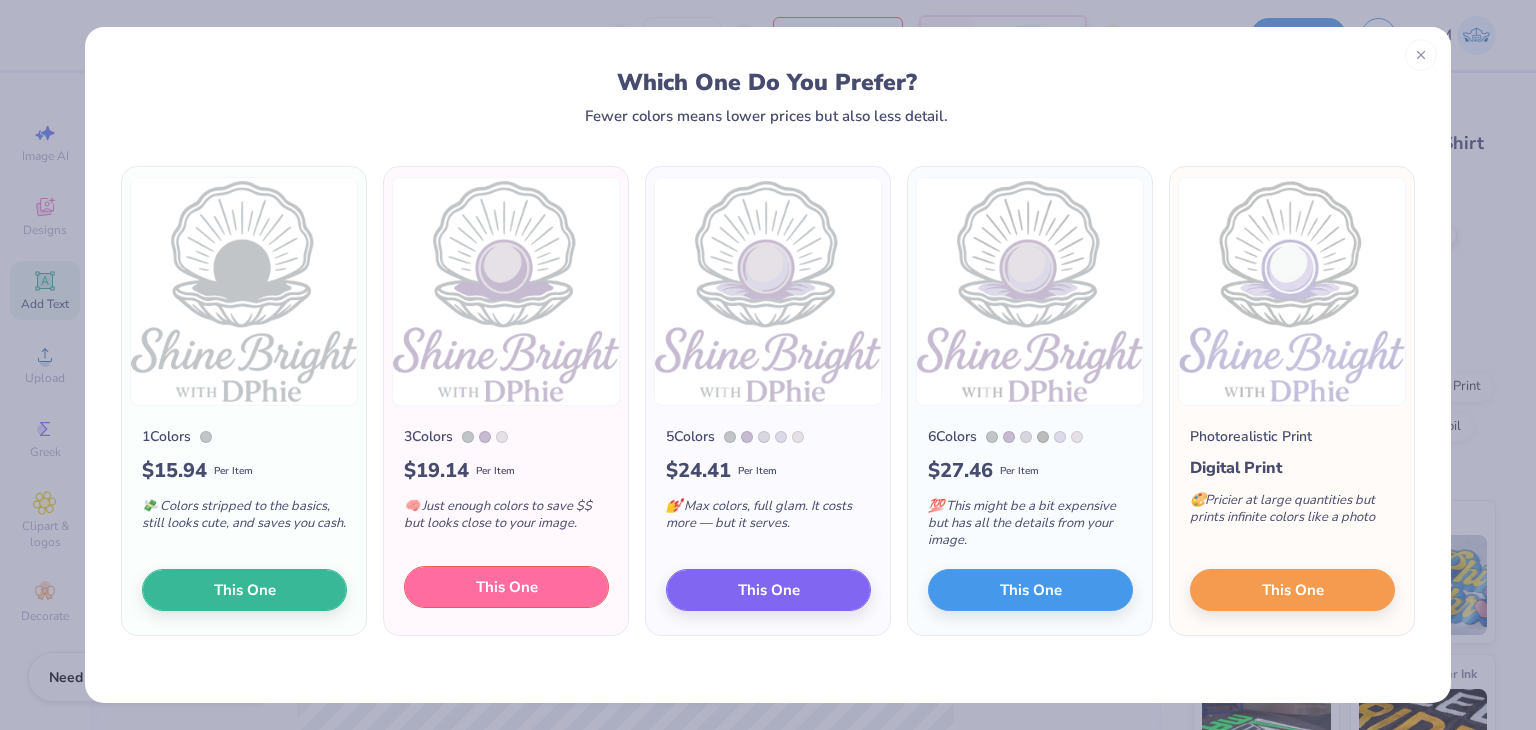 click on "This One" at bounding box center [507, 587] 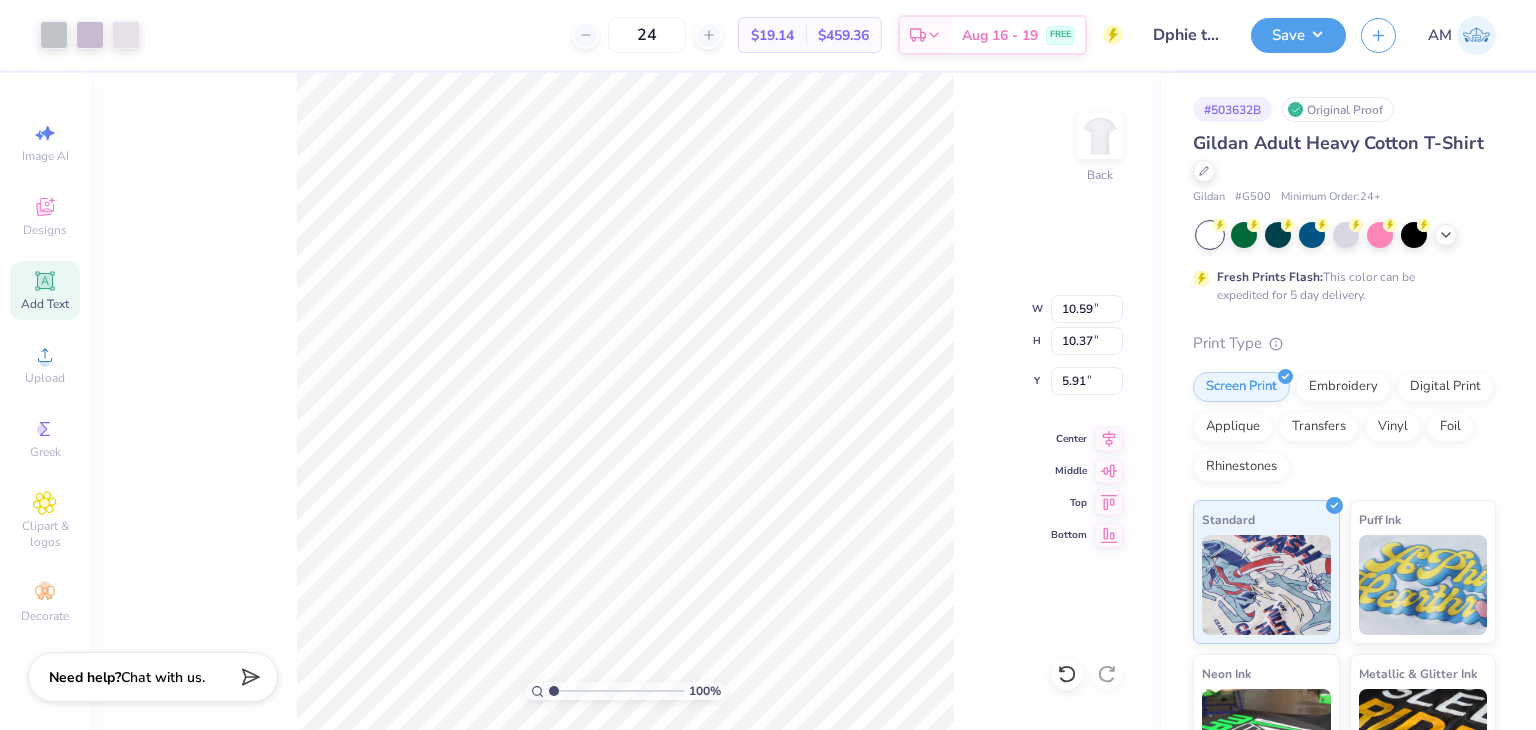 type on "10.59" 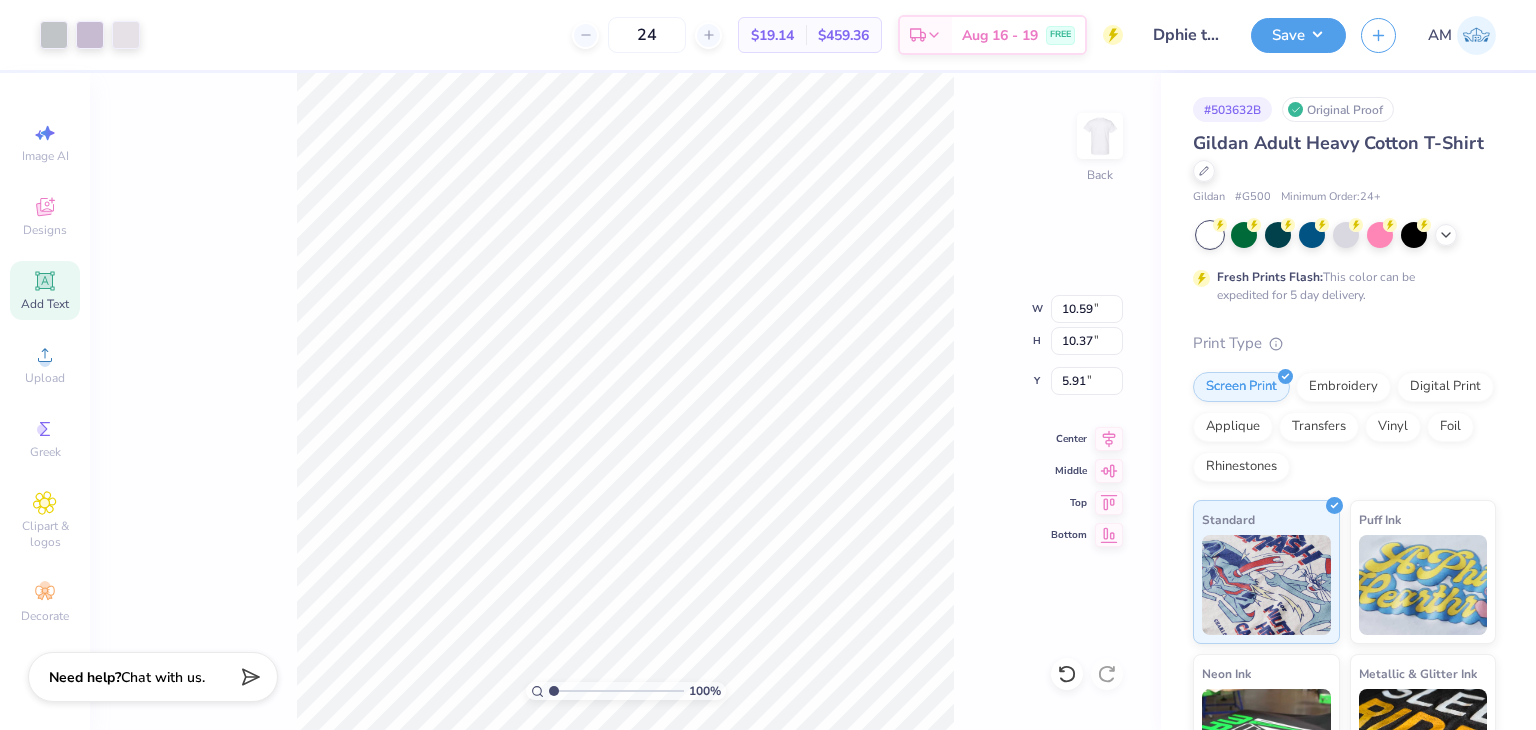 type on "3.00" 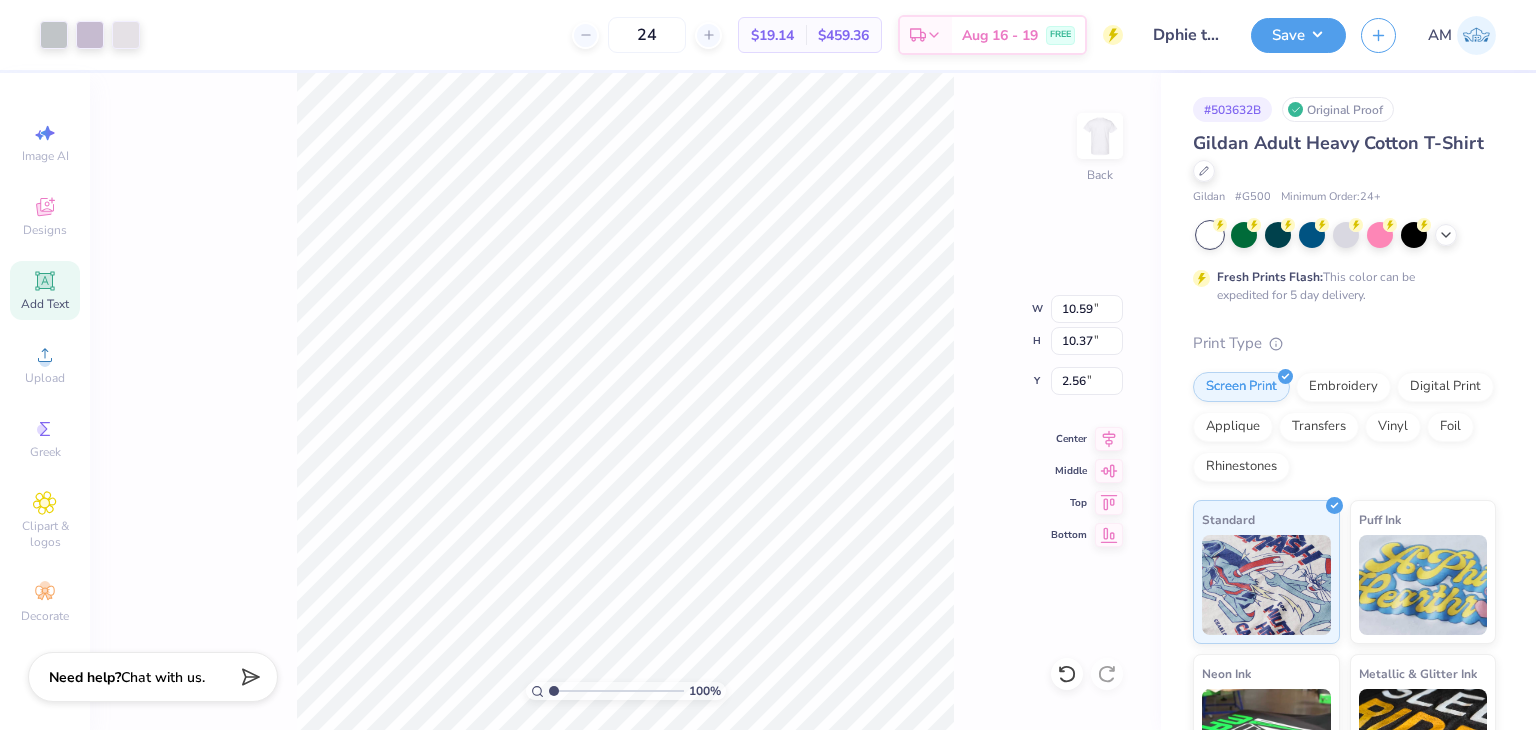 type on "2.56" 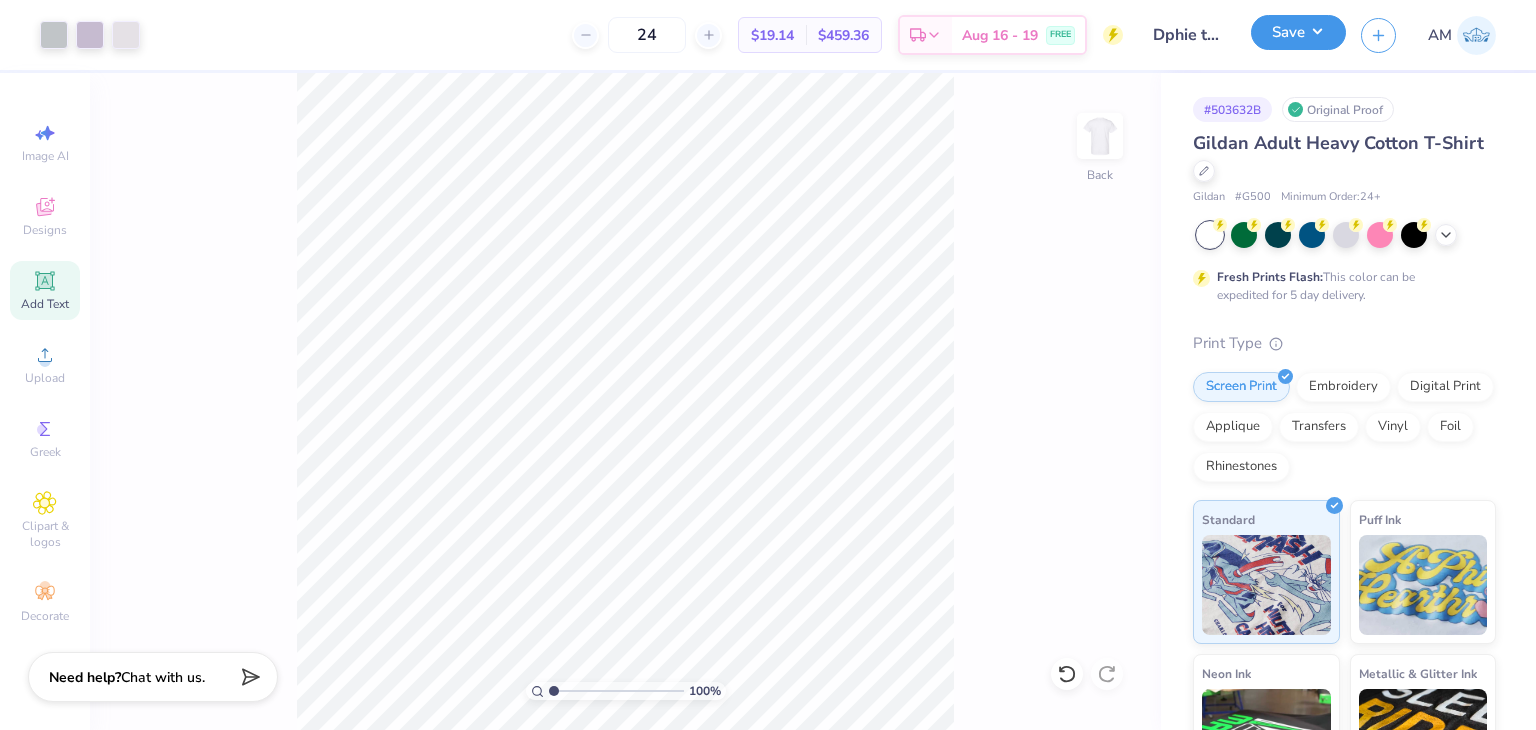 click on "Save" at bounding box center [1298, 32] 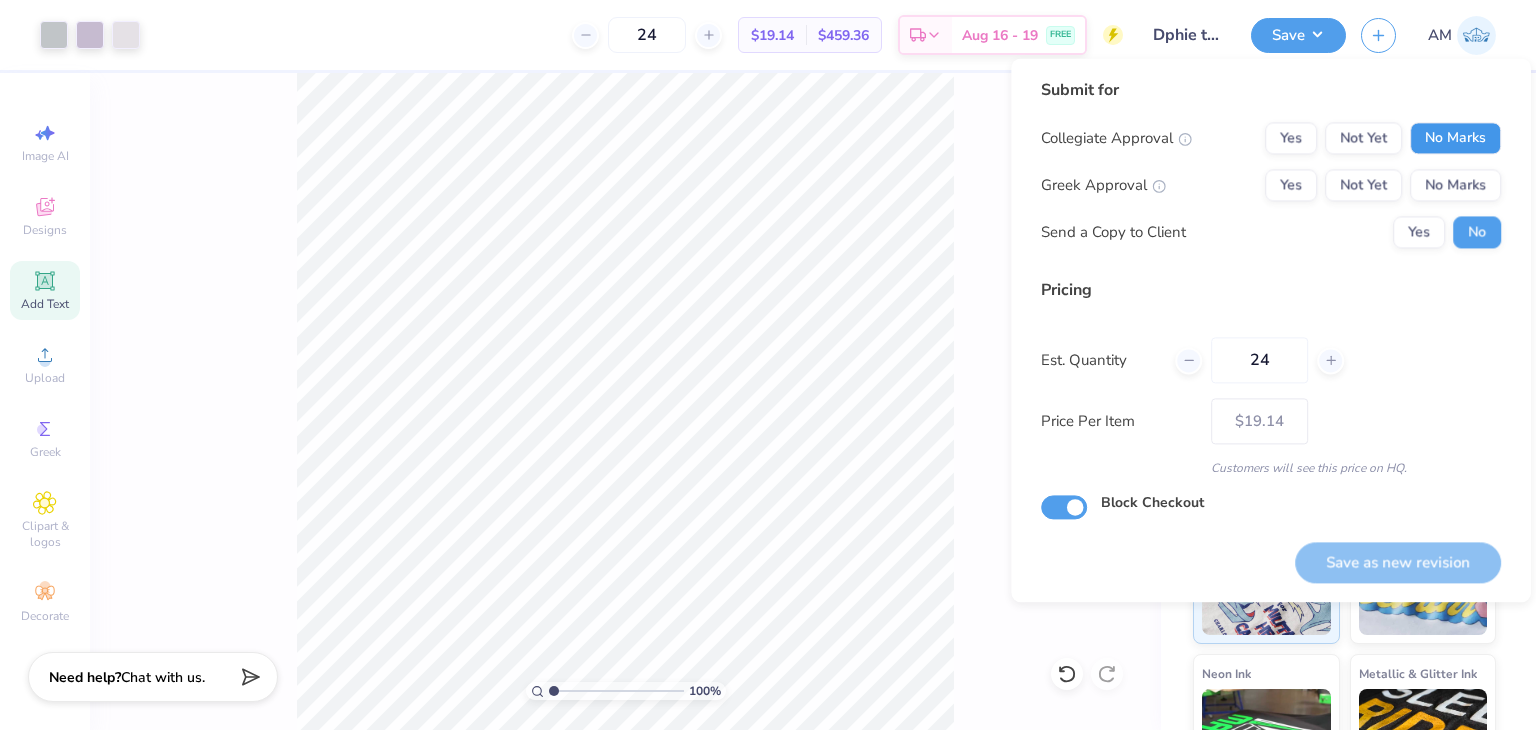 click on "No Marks" at bounding box center (1455, 138) 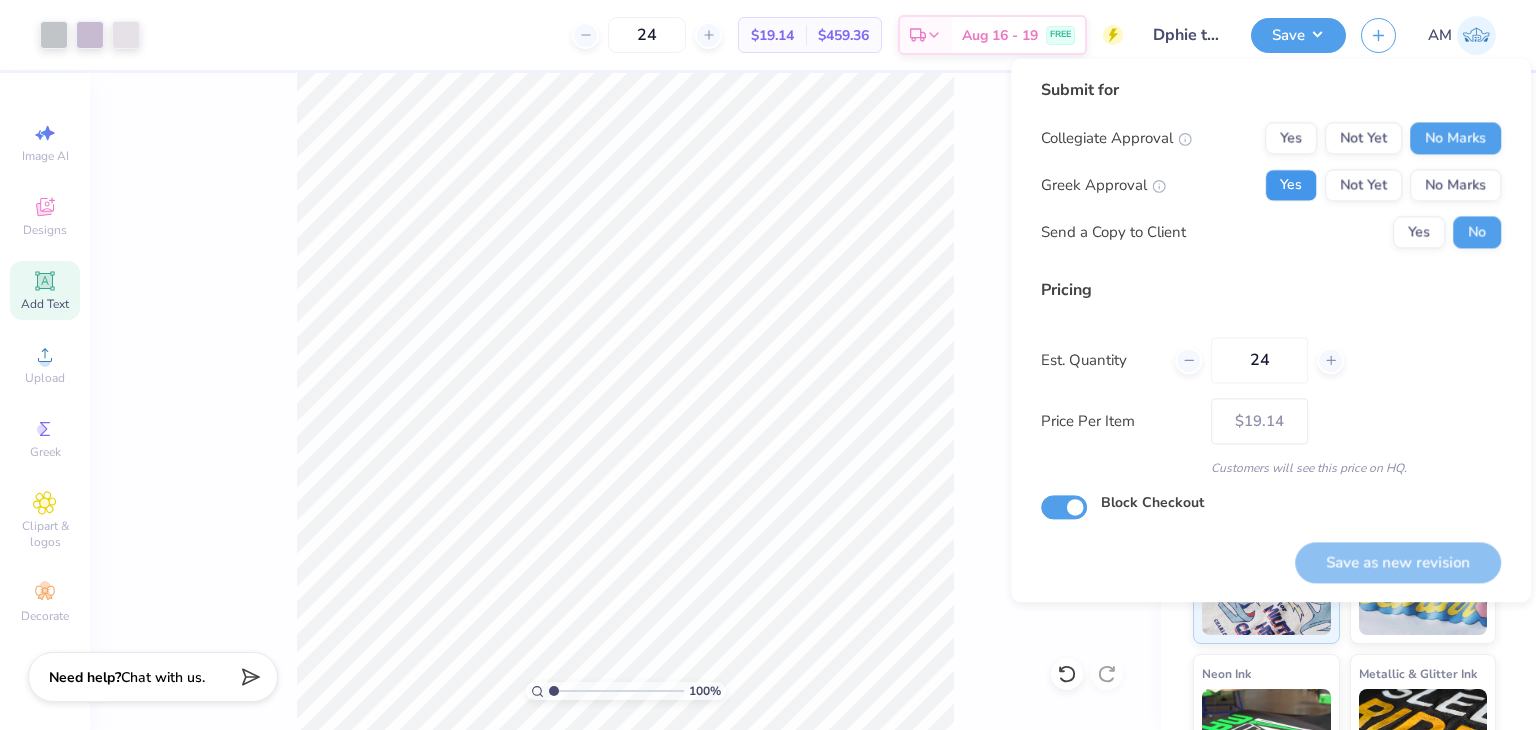 click on "Yes" at bounding box center (1291, 185) 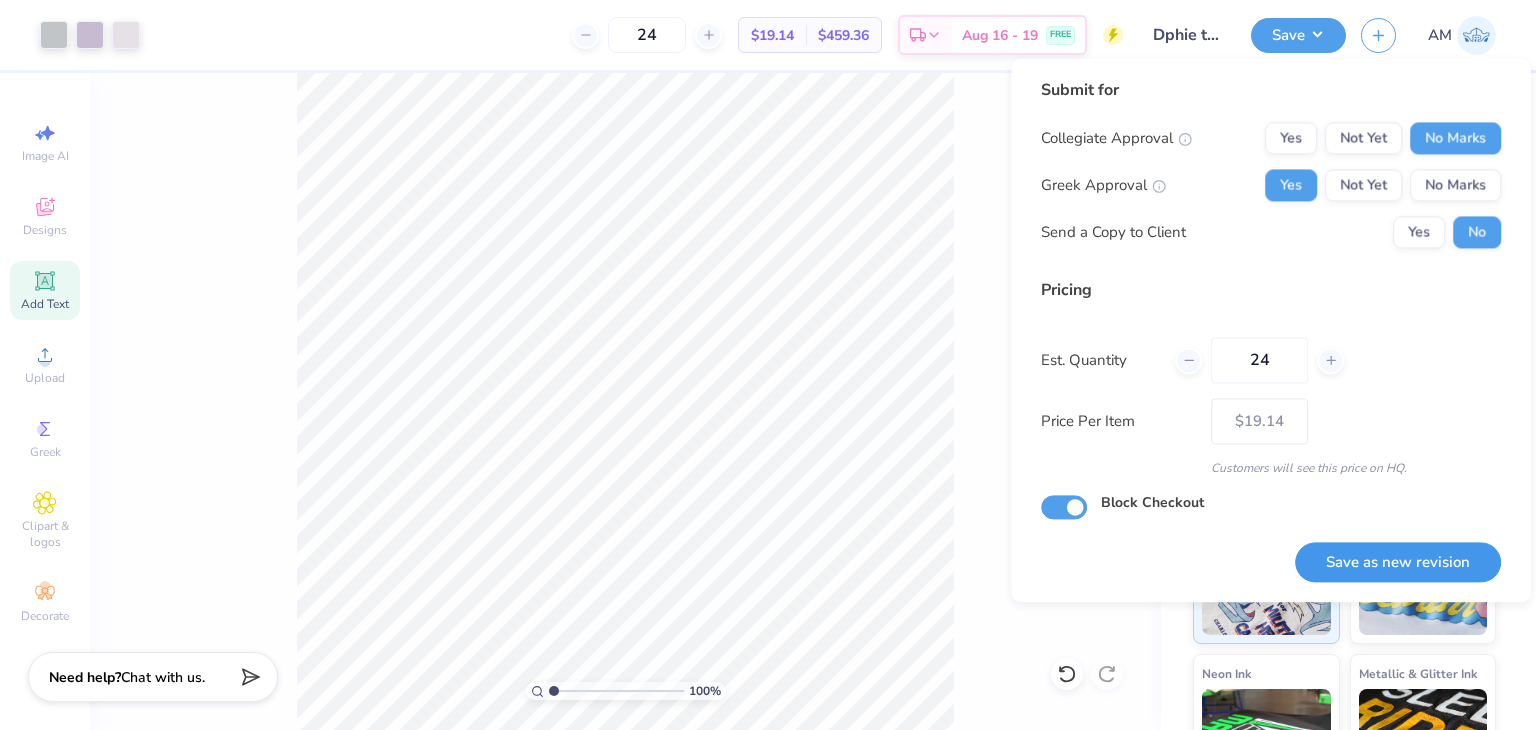 click on "Save as new revision" at bounding box center [1398, 562] 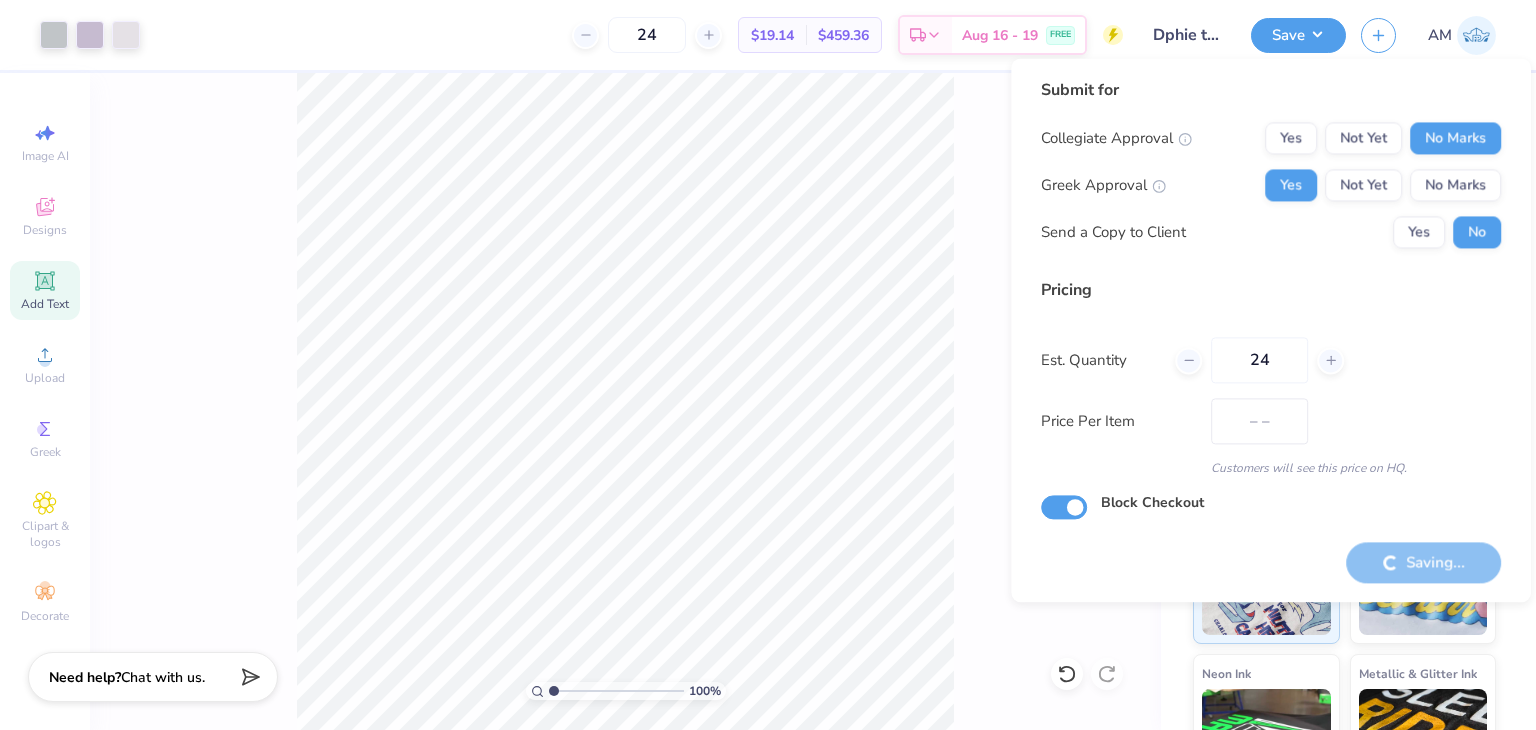 type on "$19.14" 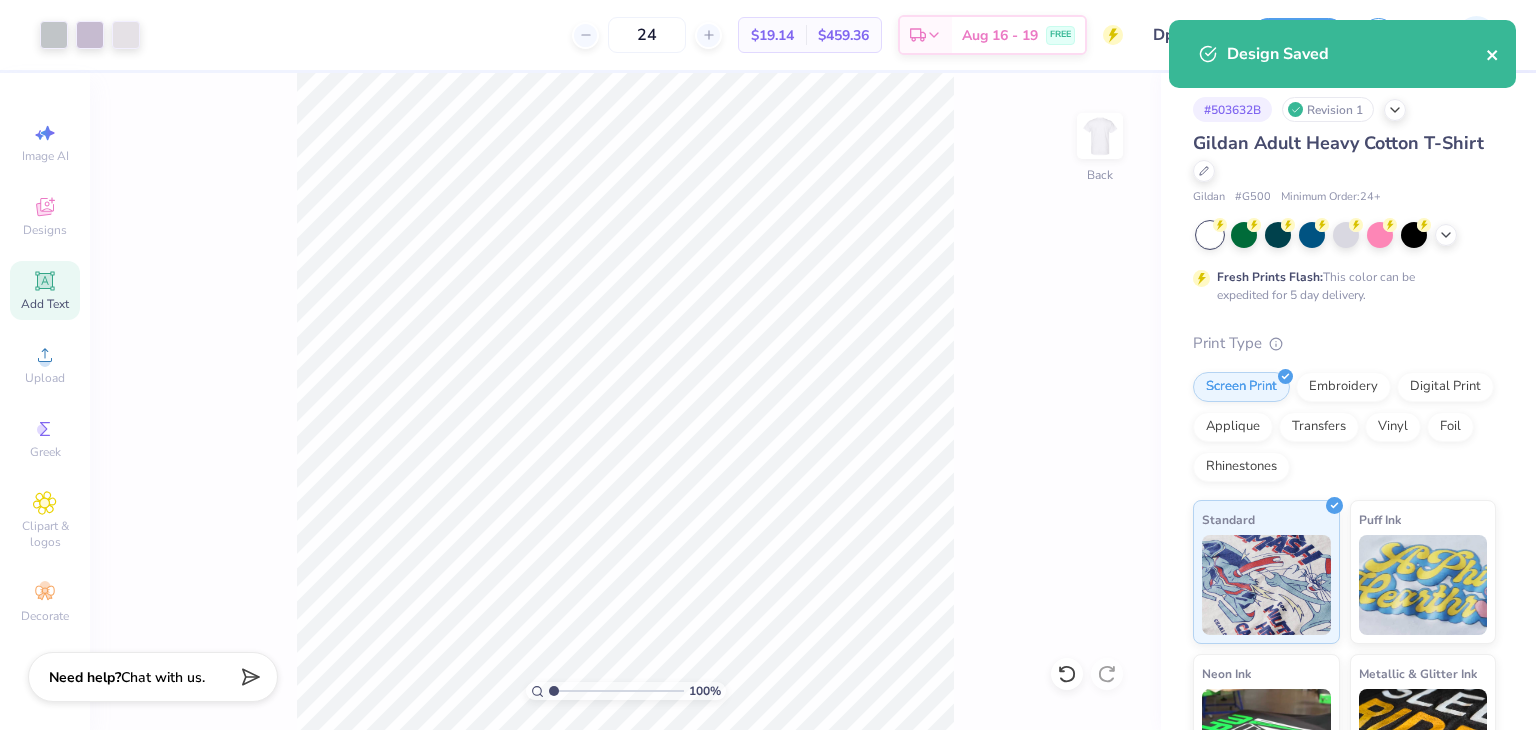 click 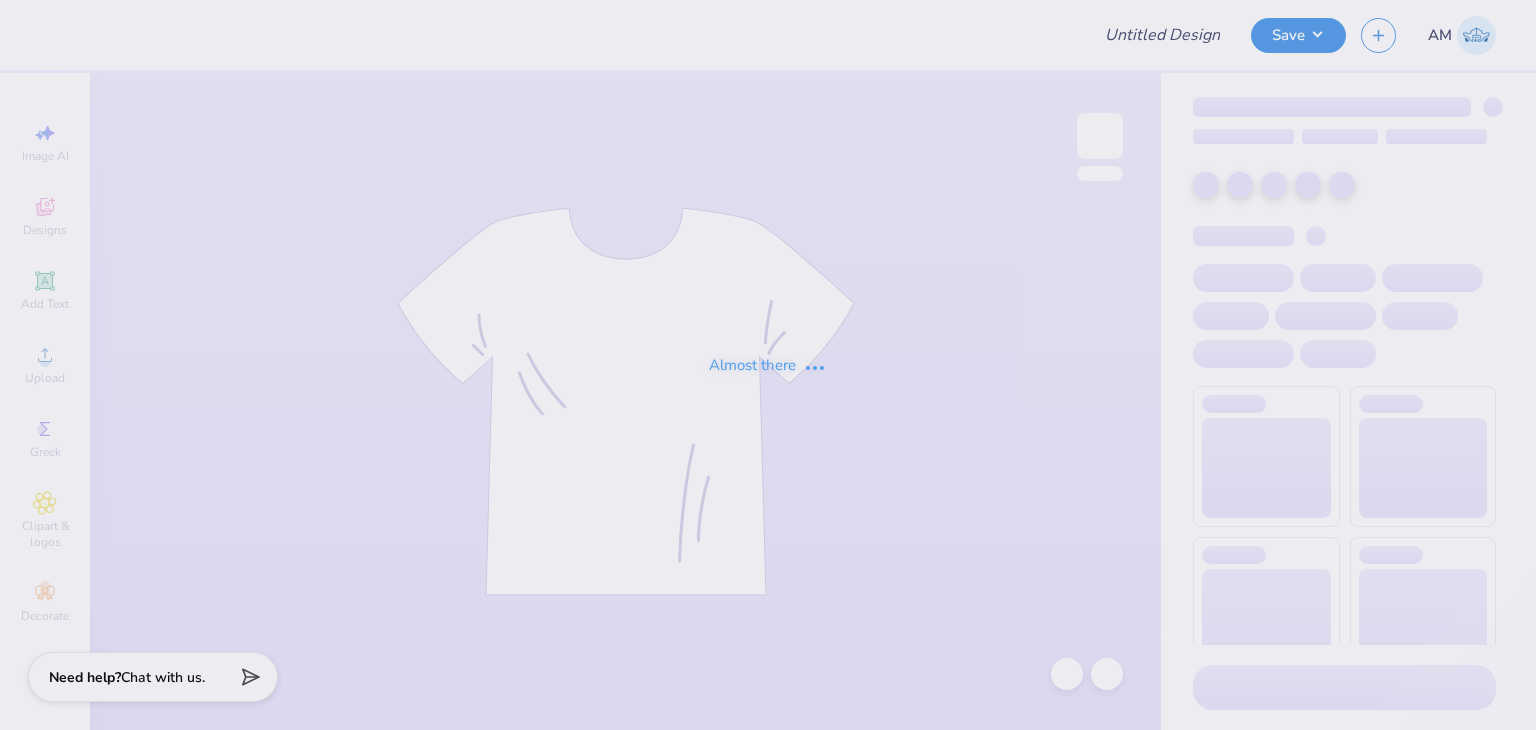 scroll, scrollTop: 0, scrollLeft: 0, axis: both 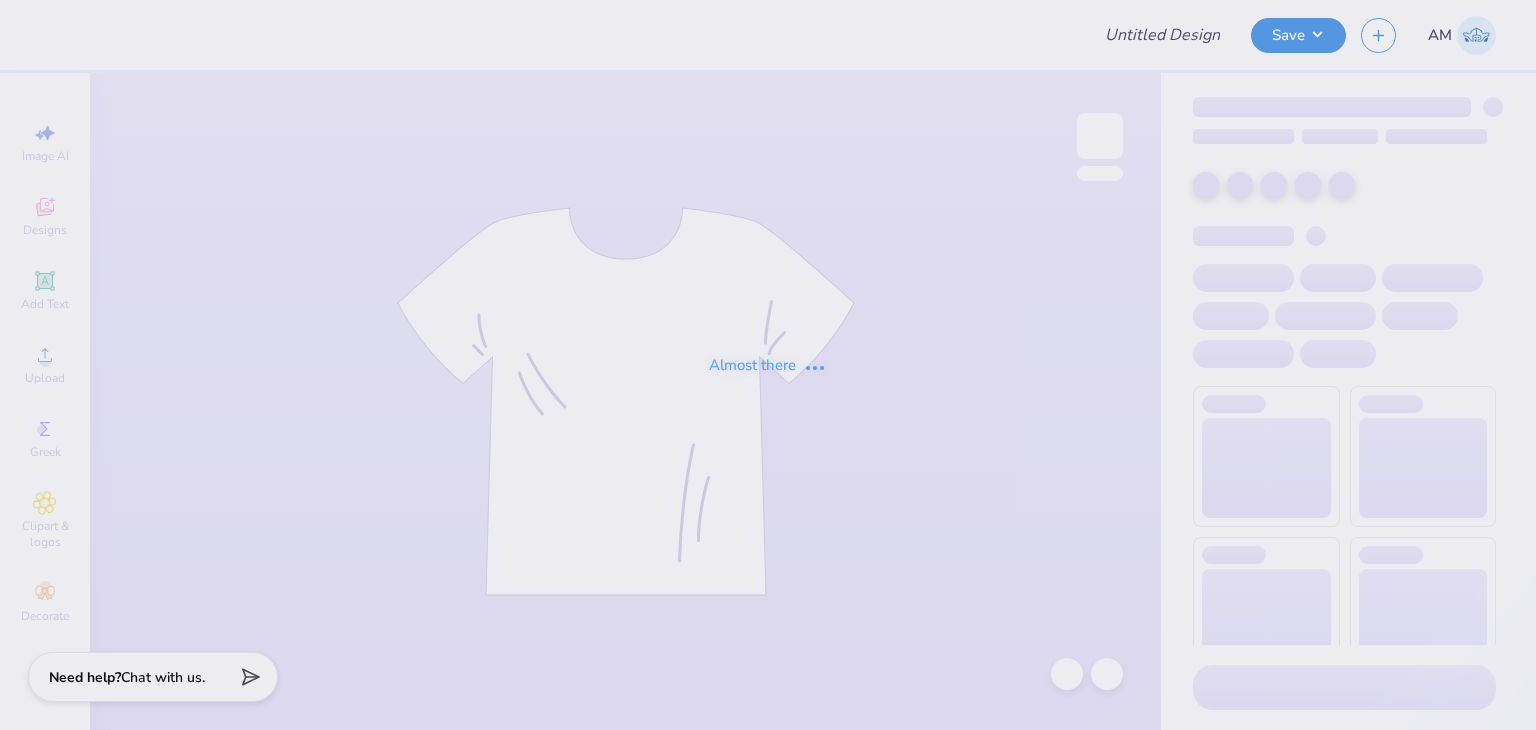 type on "Dphie tee" 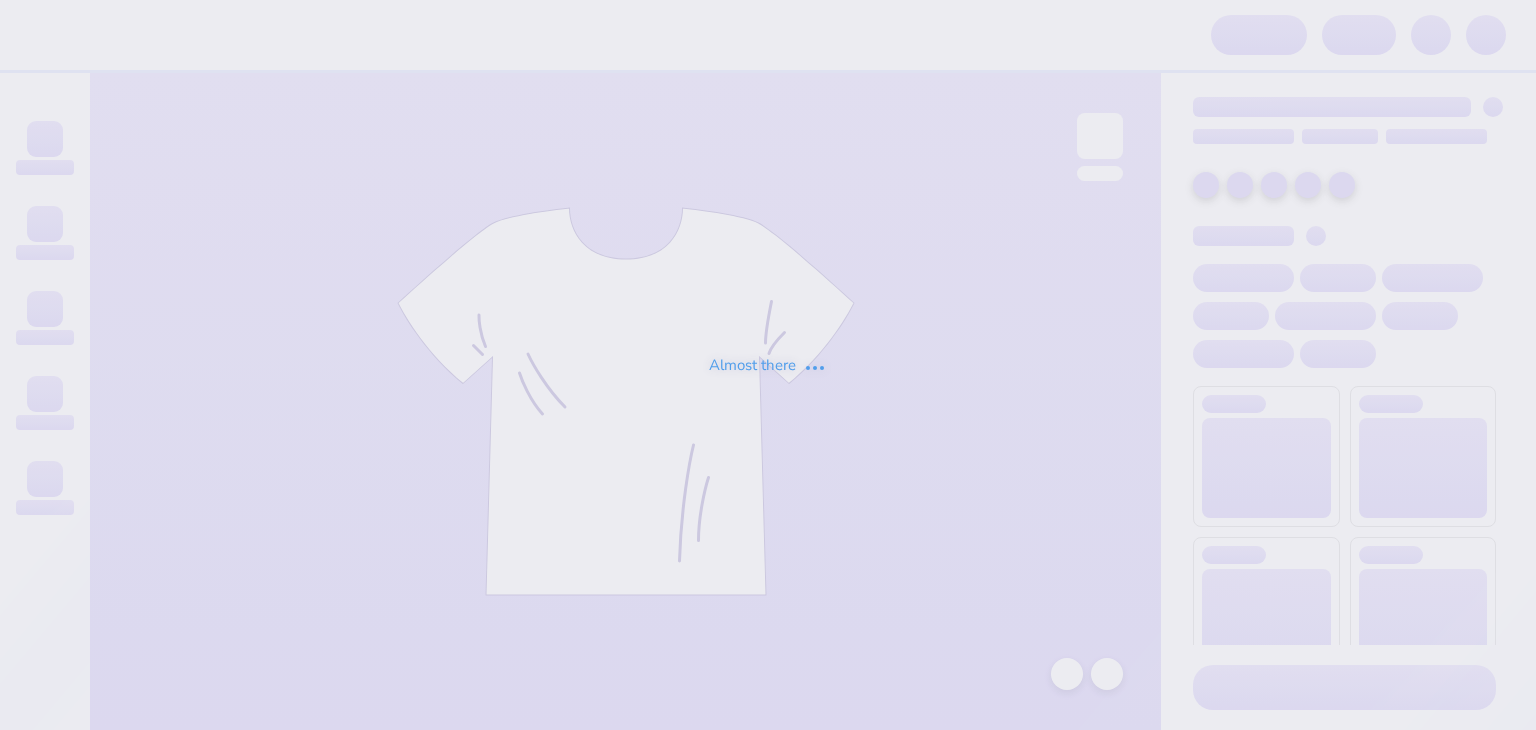 scroll, scrollTop: 0, scrollLeft: 0, axis: both 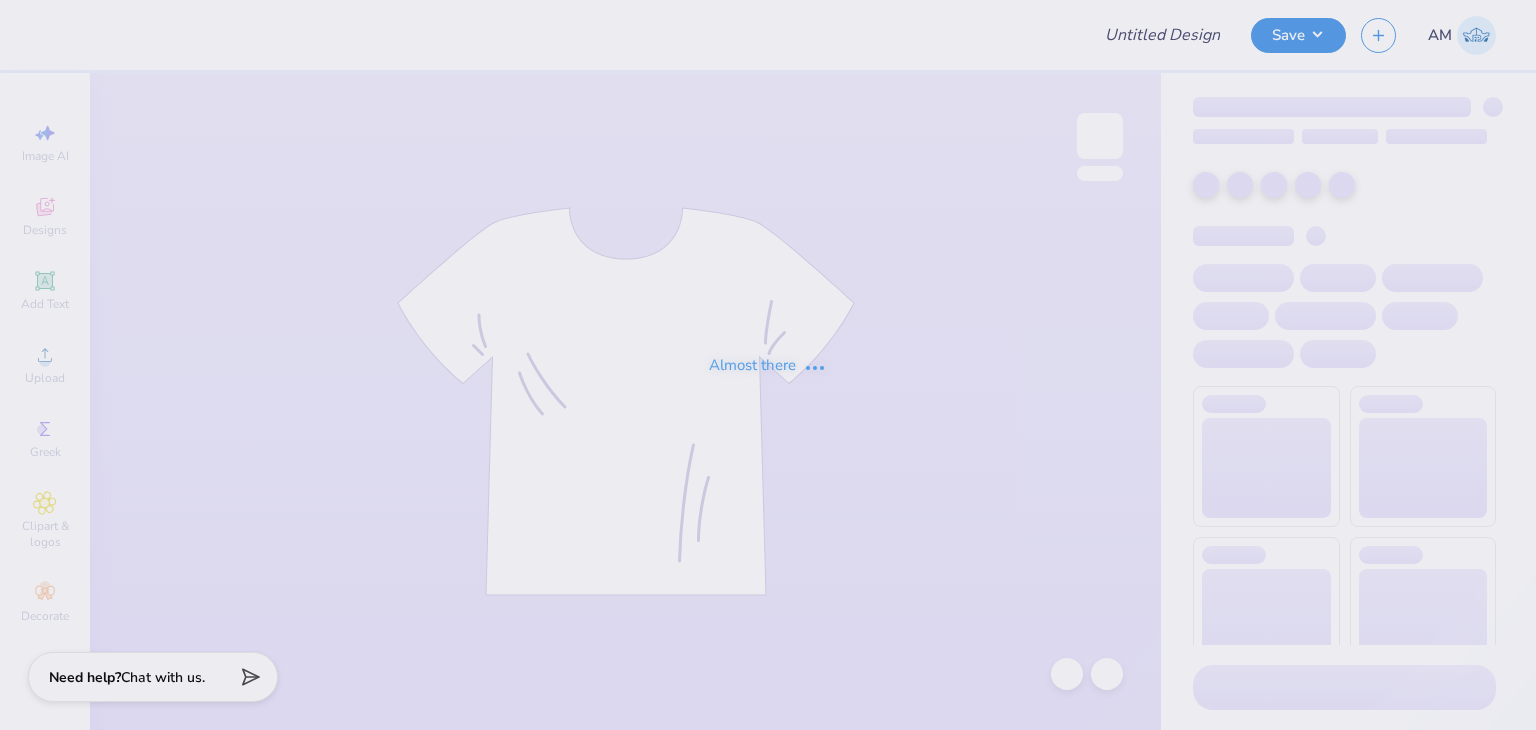 type on "Dphie tee" 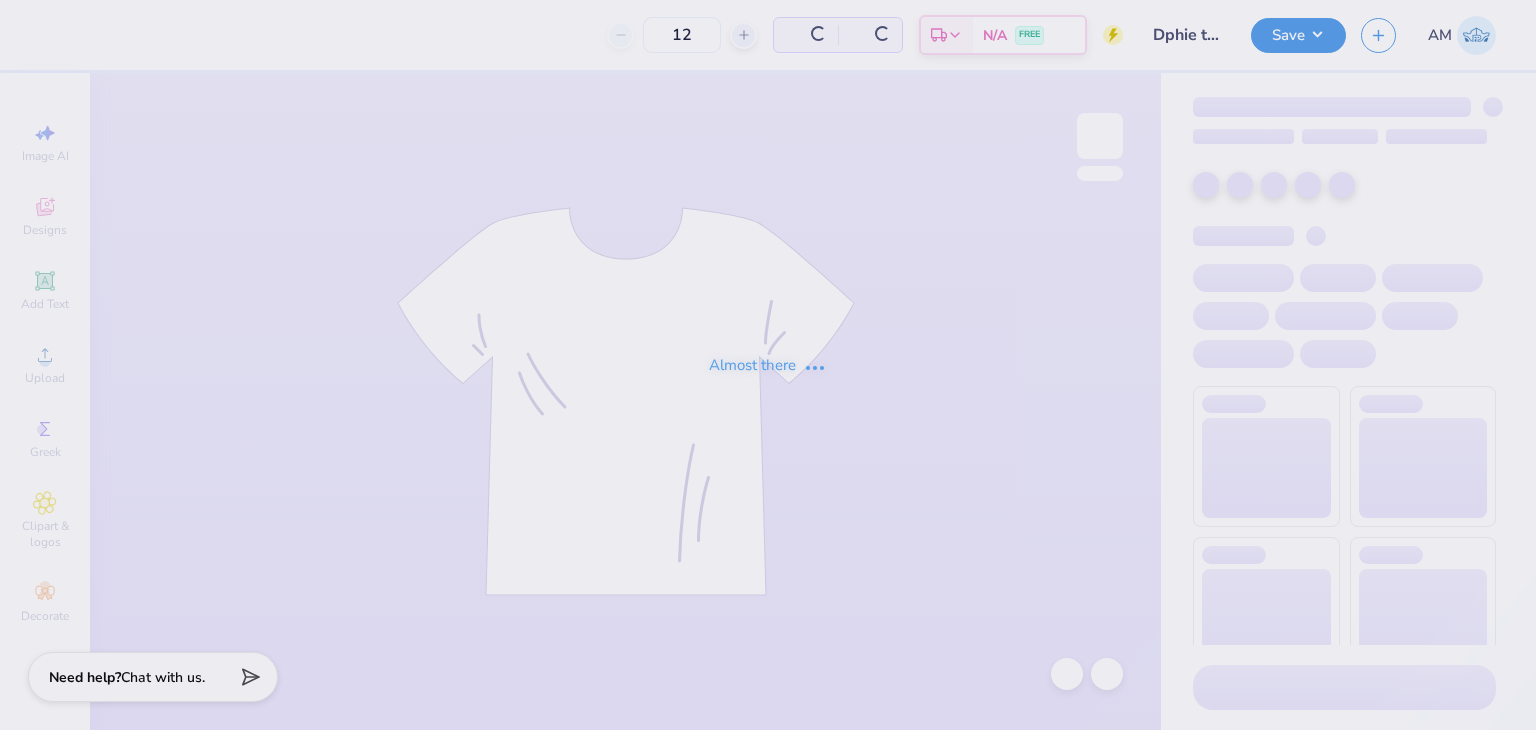 type on "24" 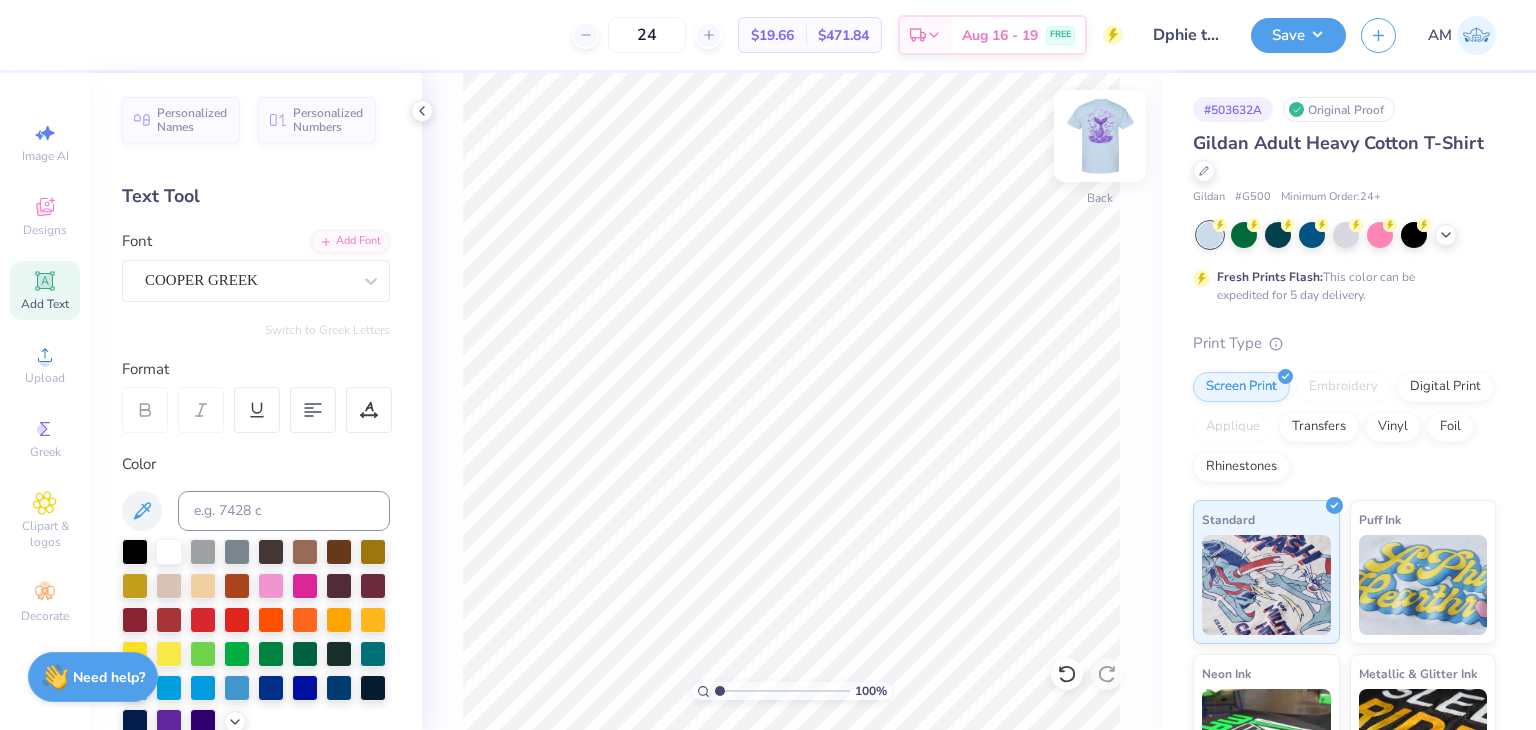click at bounding box center (1100, 136) 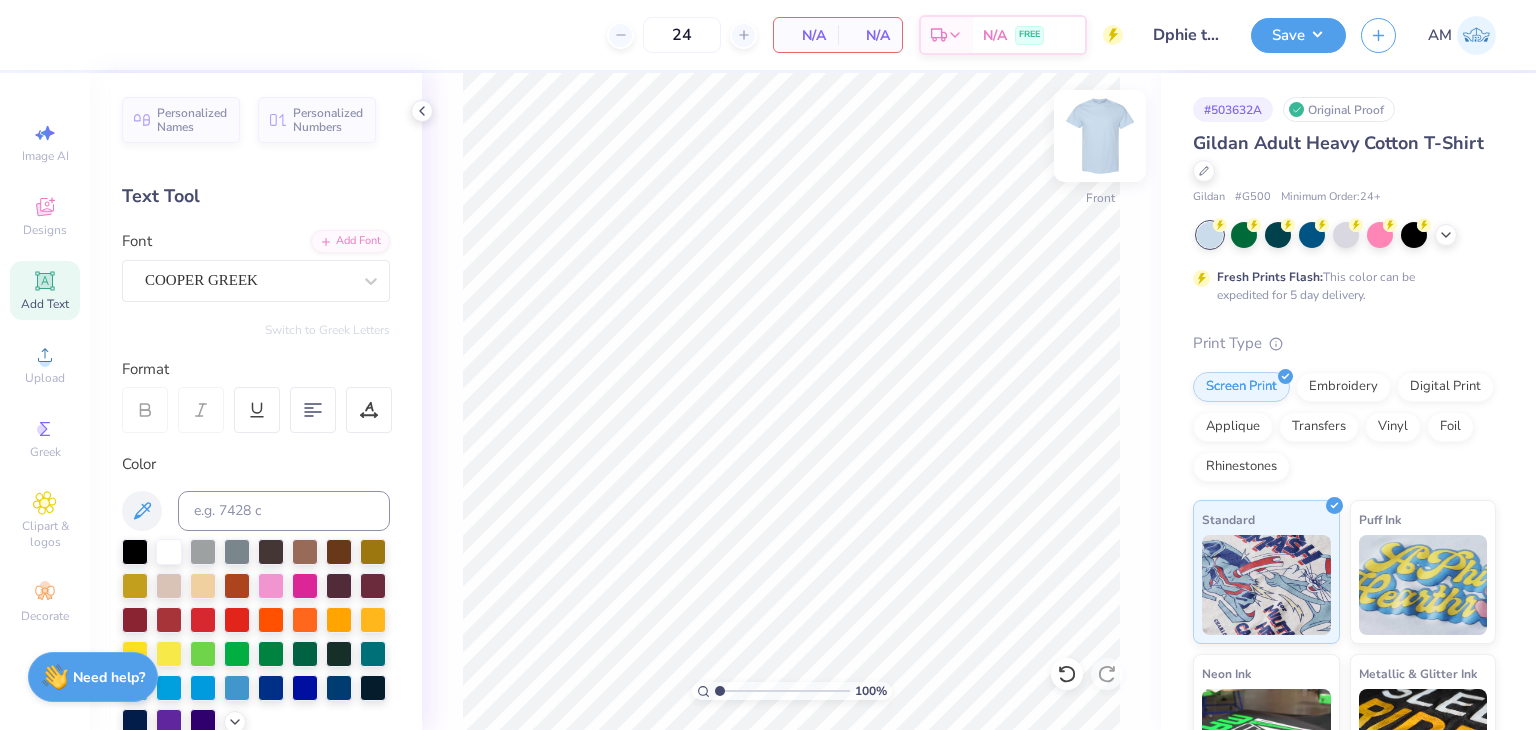 click at bounding box center (1100, 136) 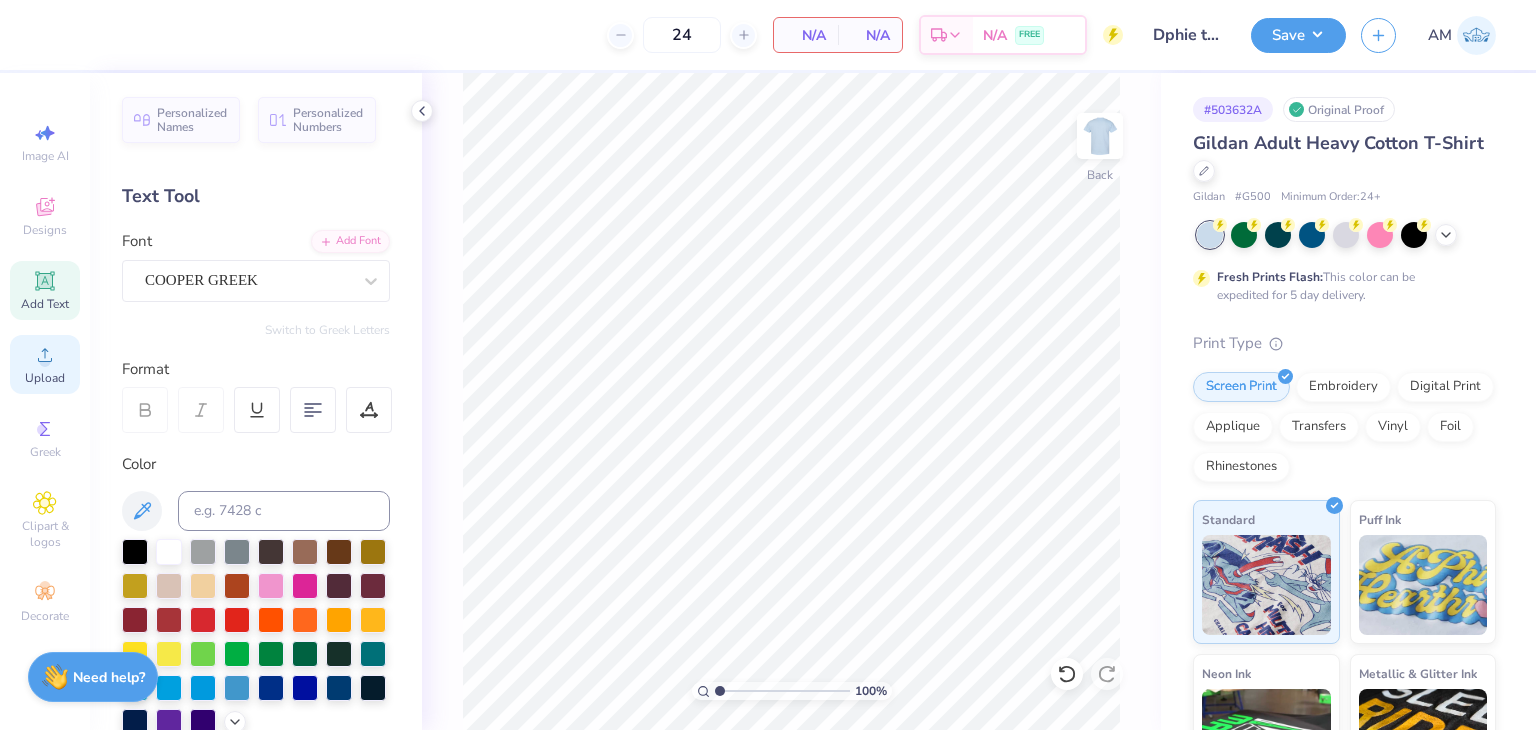click 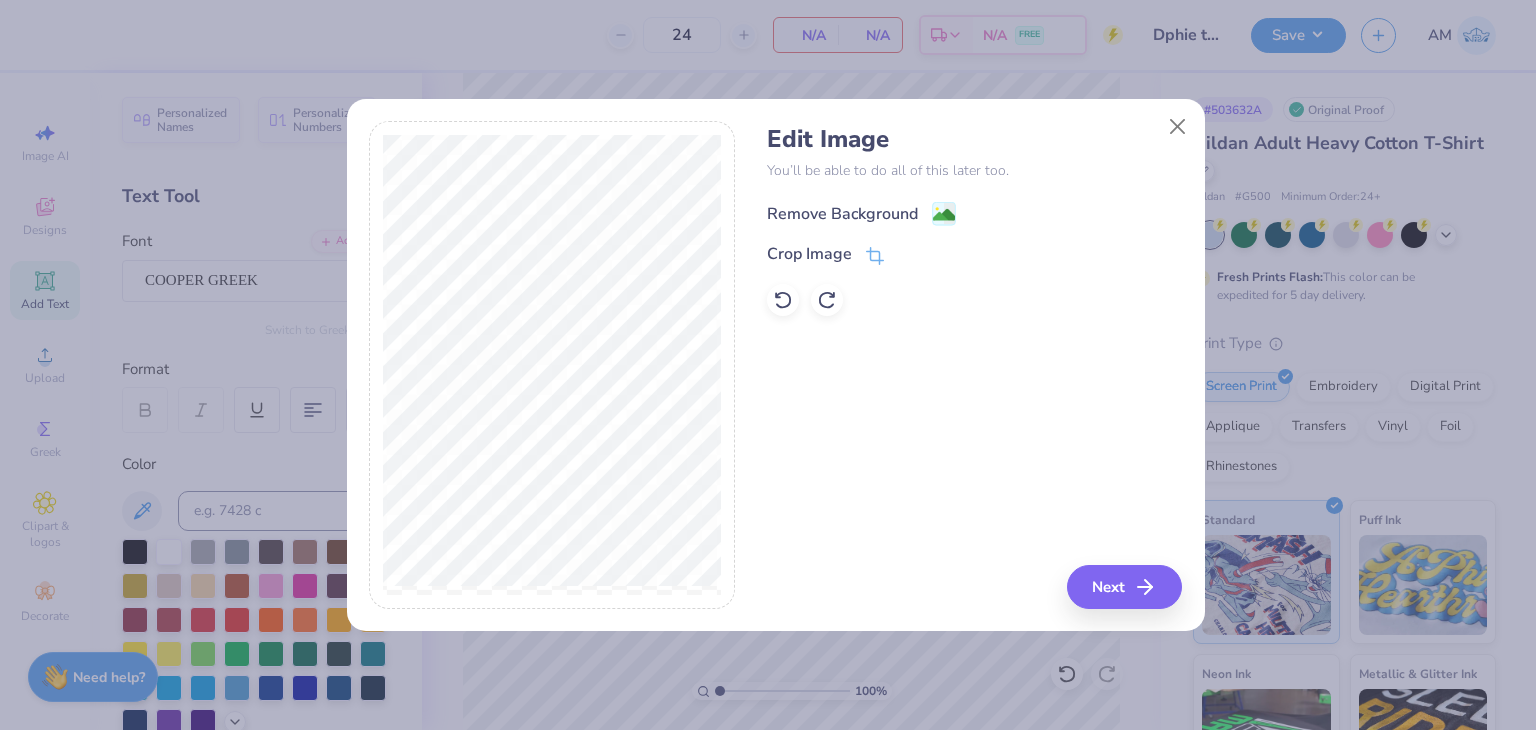 click on "Remove Background" at bounding box center [842, 214] 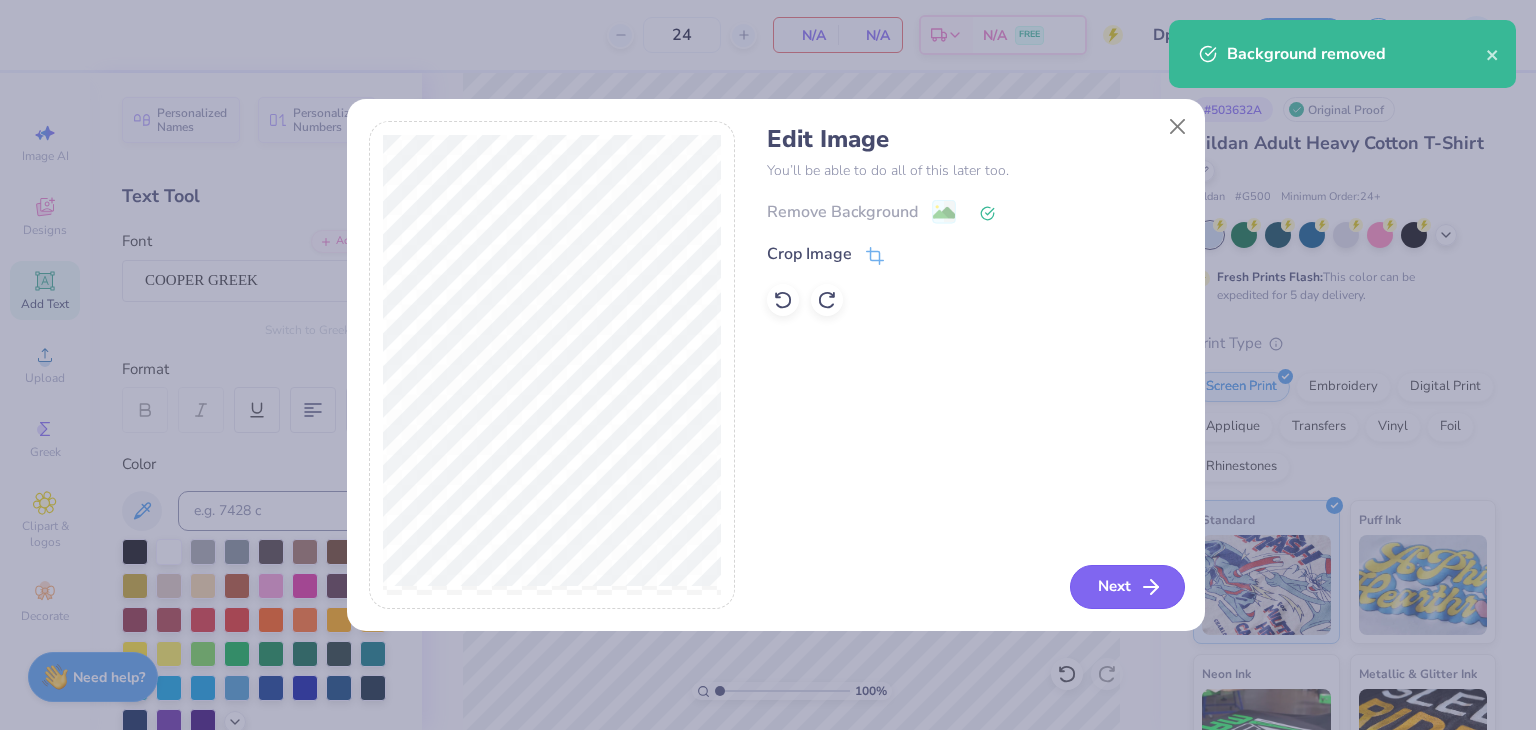 click on "Next" at bounding box center (1127, 587) 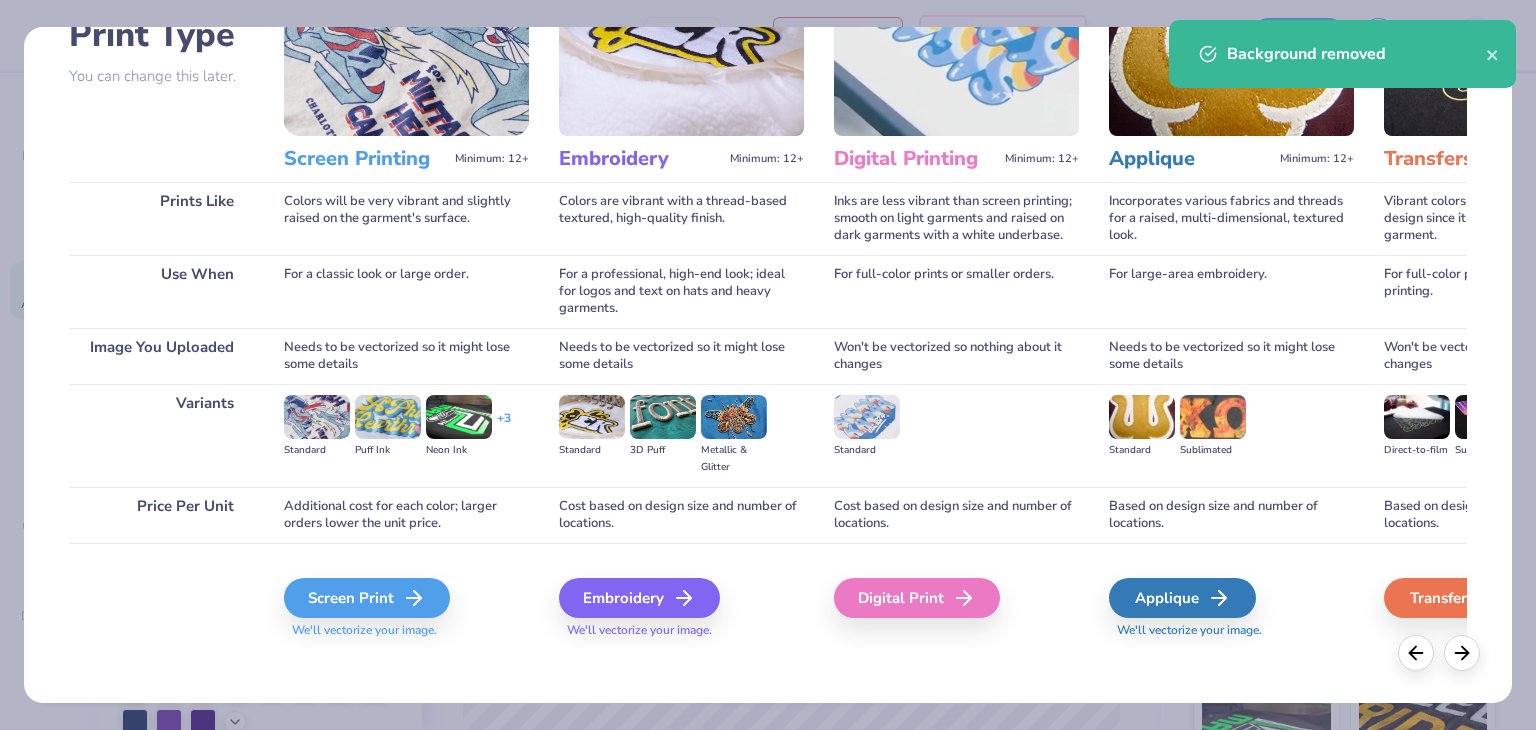 scroll, scrollTop: 167, scrollLeft: 0, axis: vertical 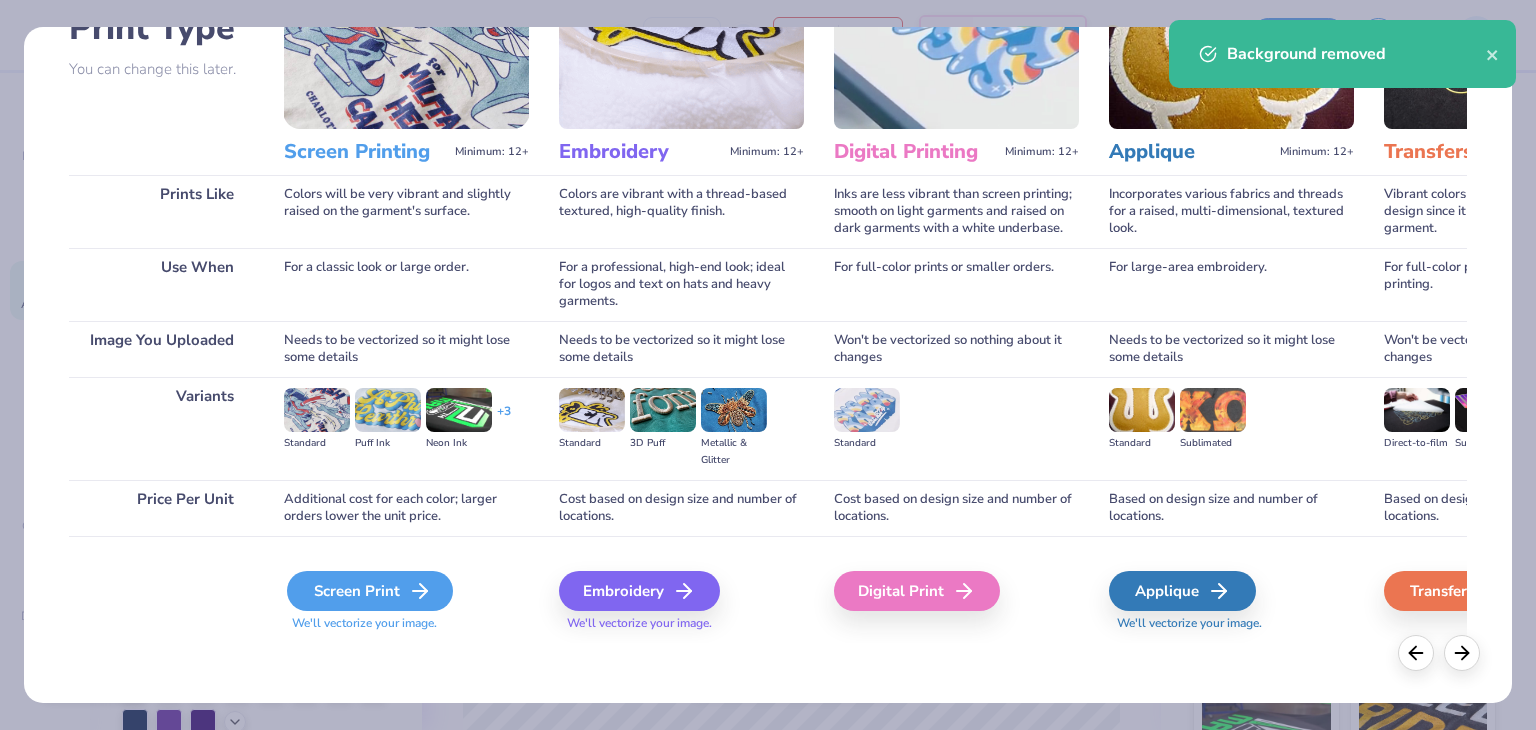 click on "Screen Print" at bounding box center (370, 591) 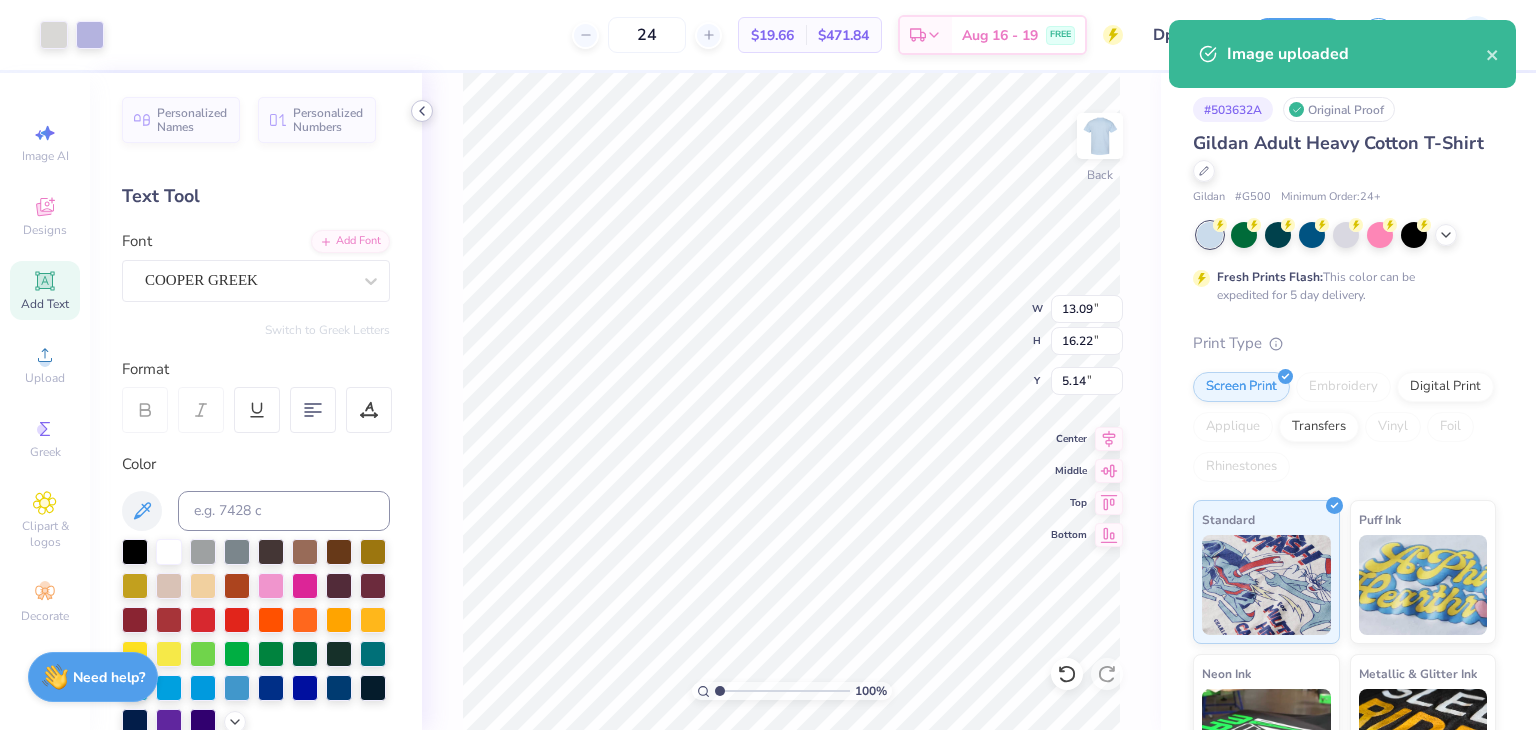 click 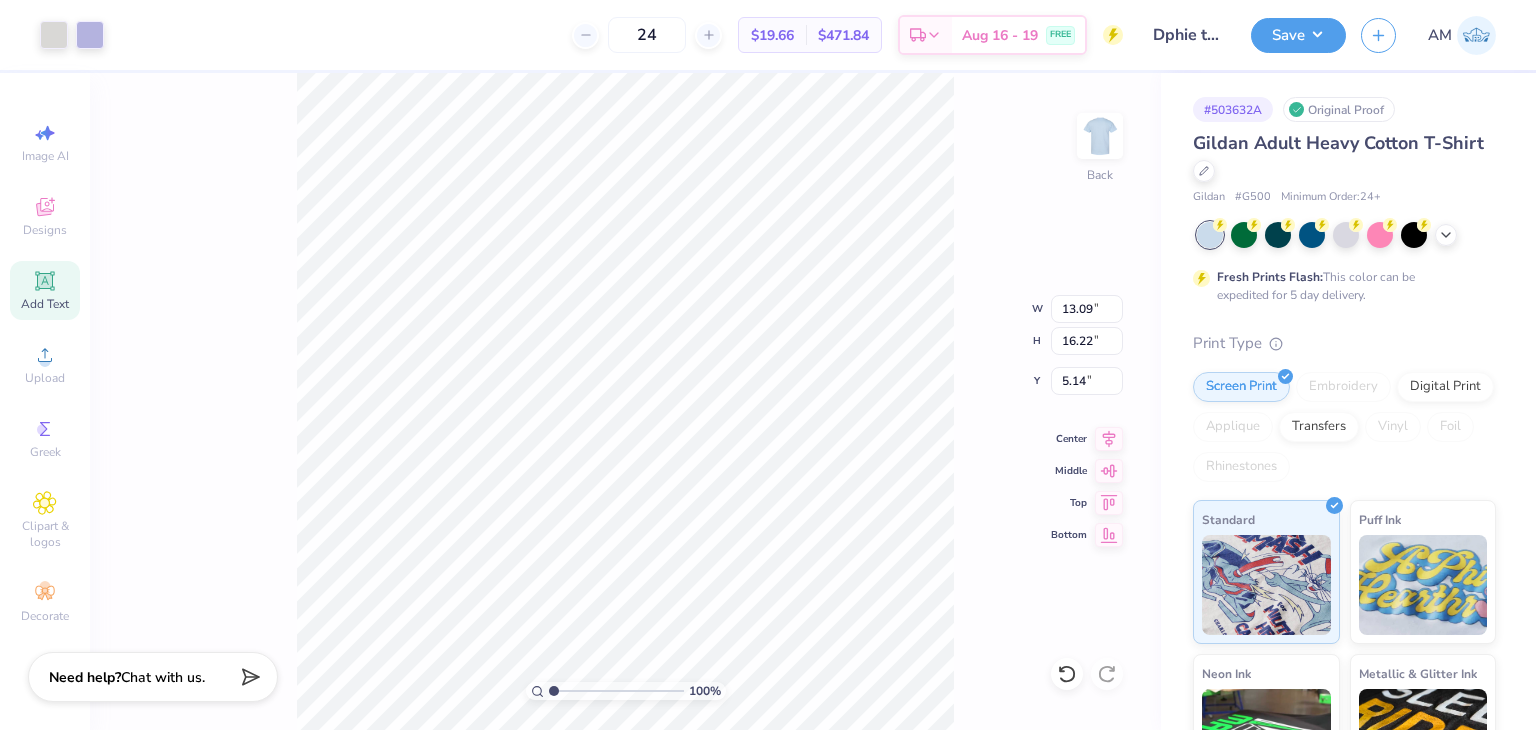 type on "10.22" 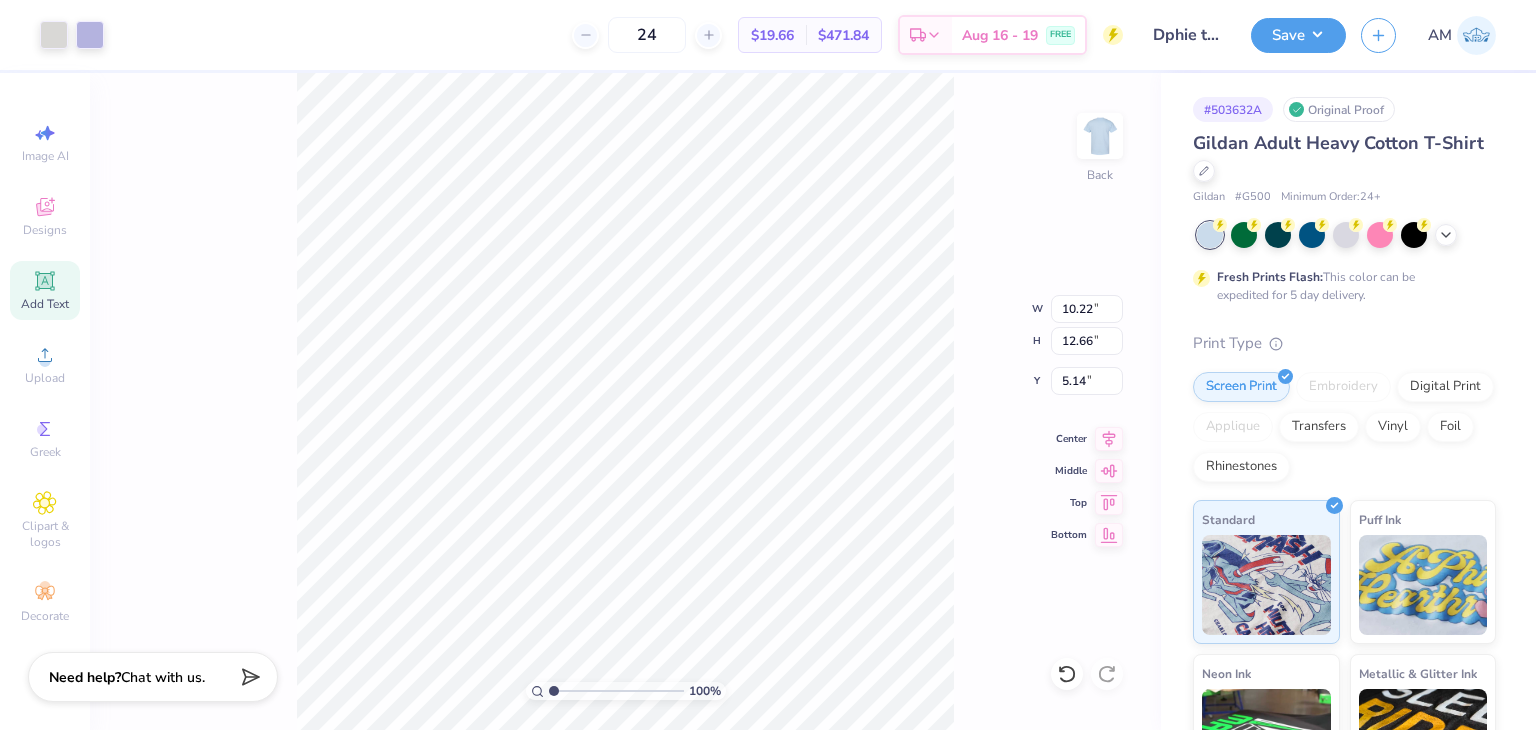 type on "3.00" 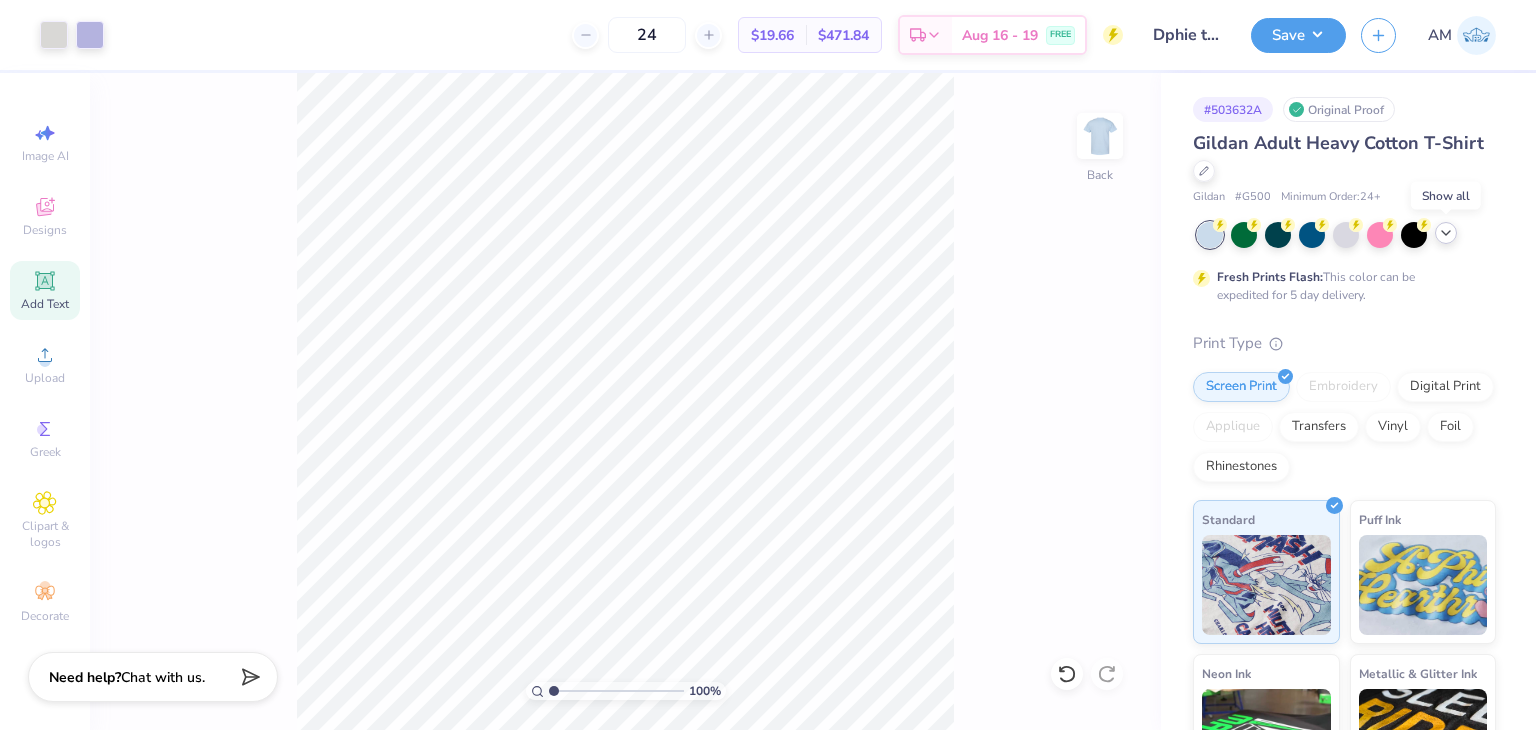 click 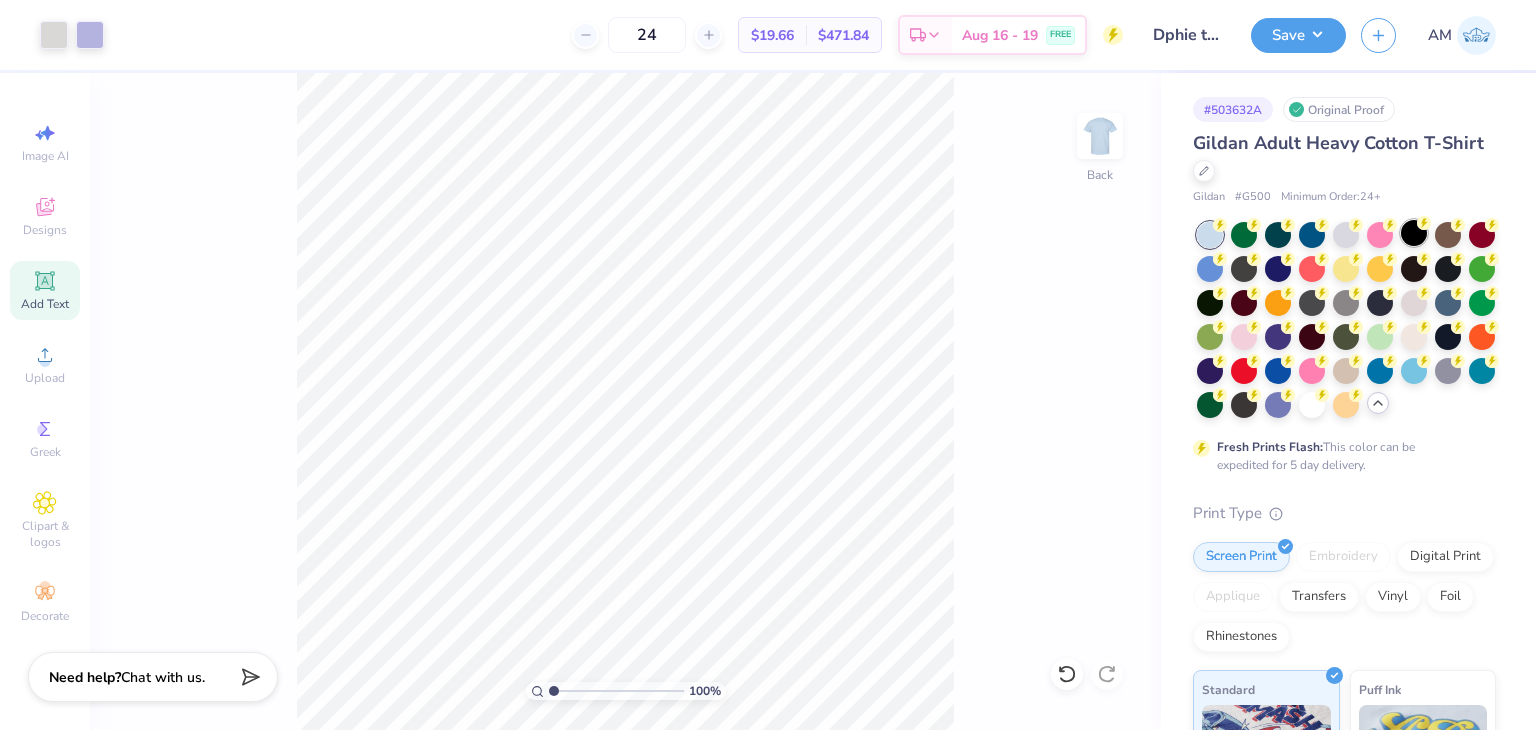 click at bounding box center (1414, 233) 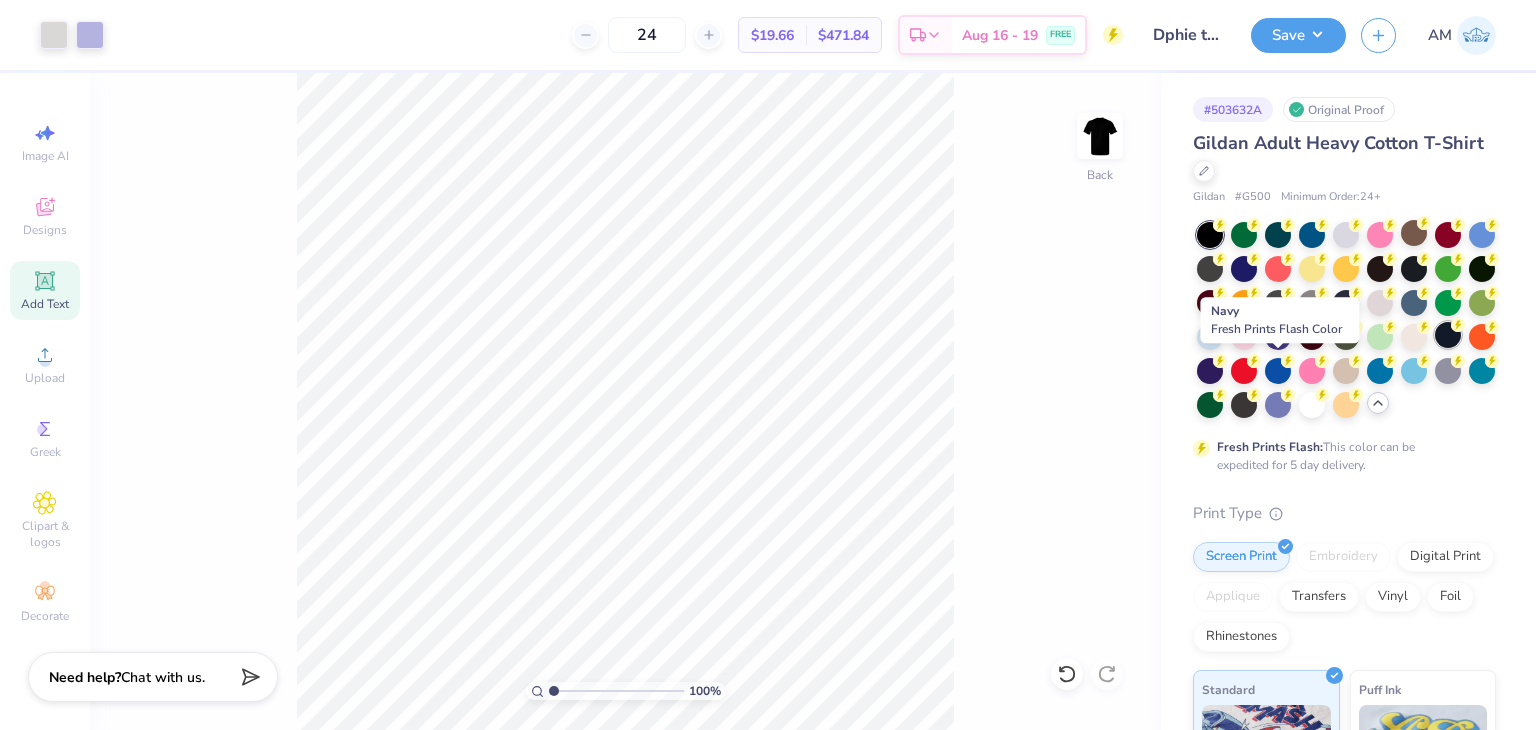 click at bounding box center [1448, 335] 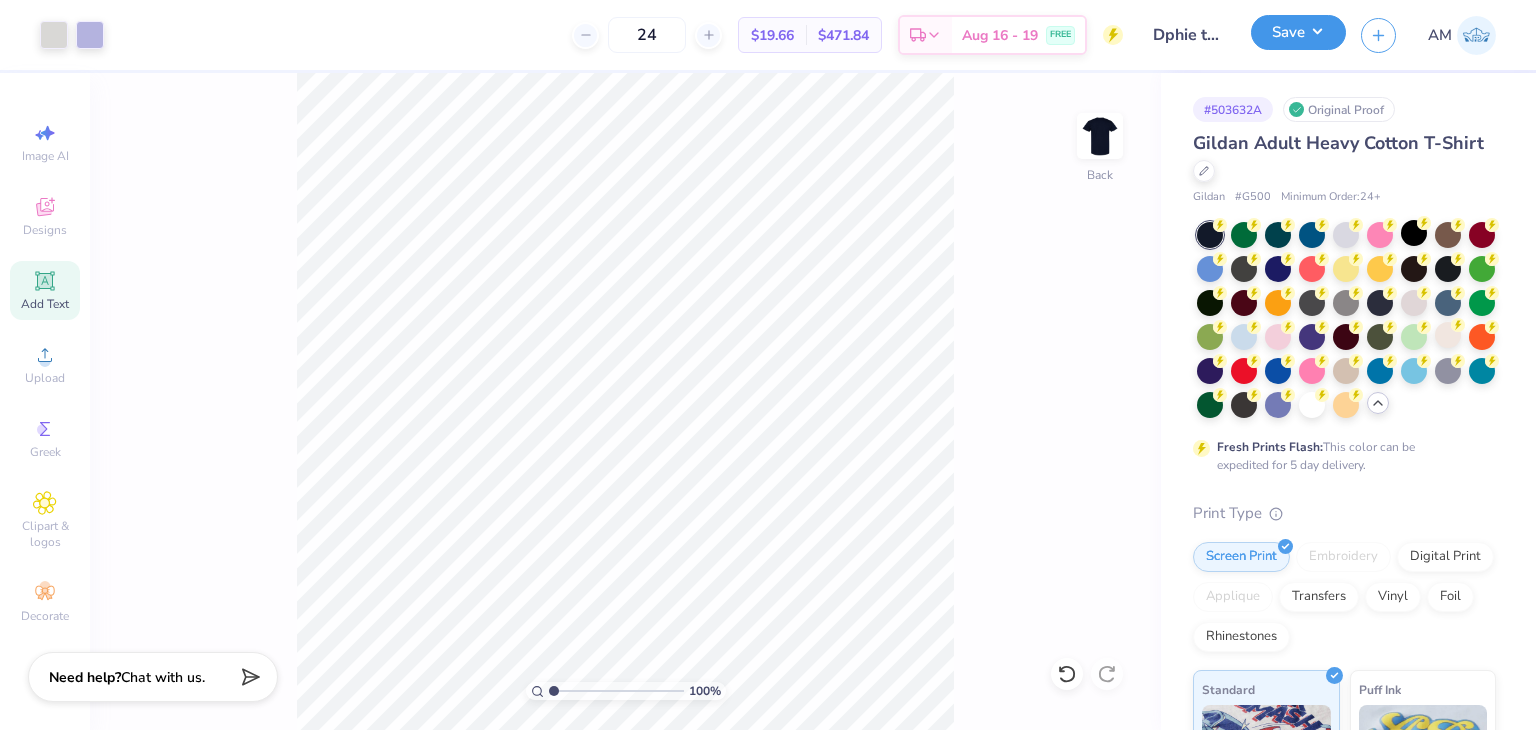 click on "Save" at bounding box center [1298, 32] 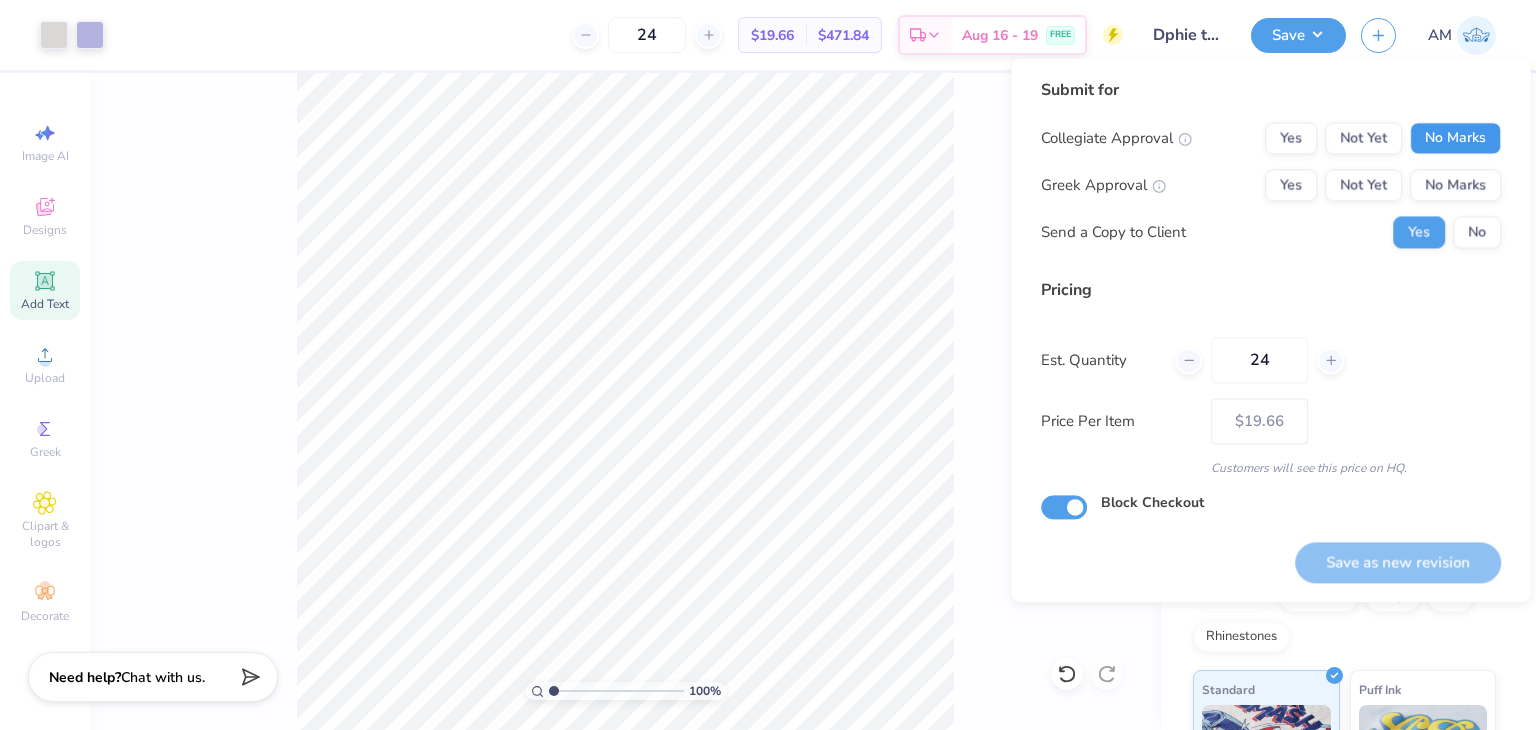 click on "No Marks" at bounding box center [1455, 138] 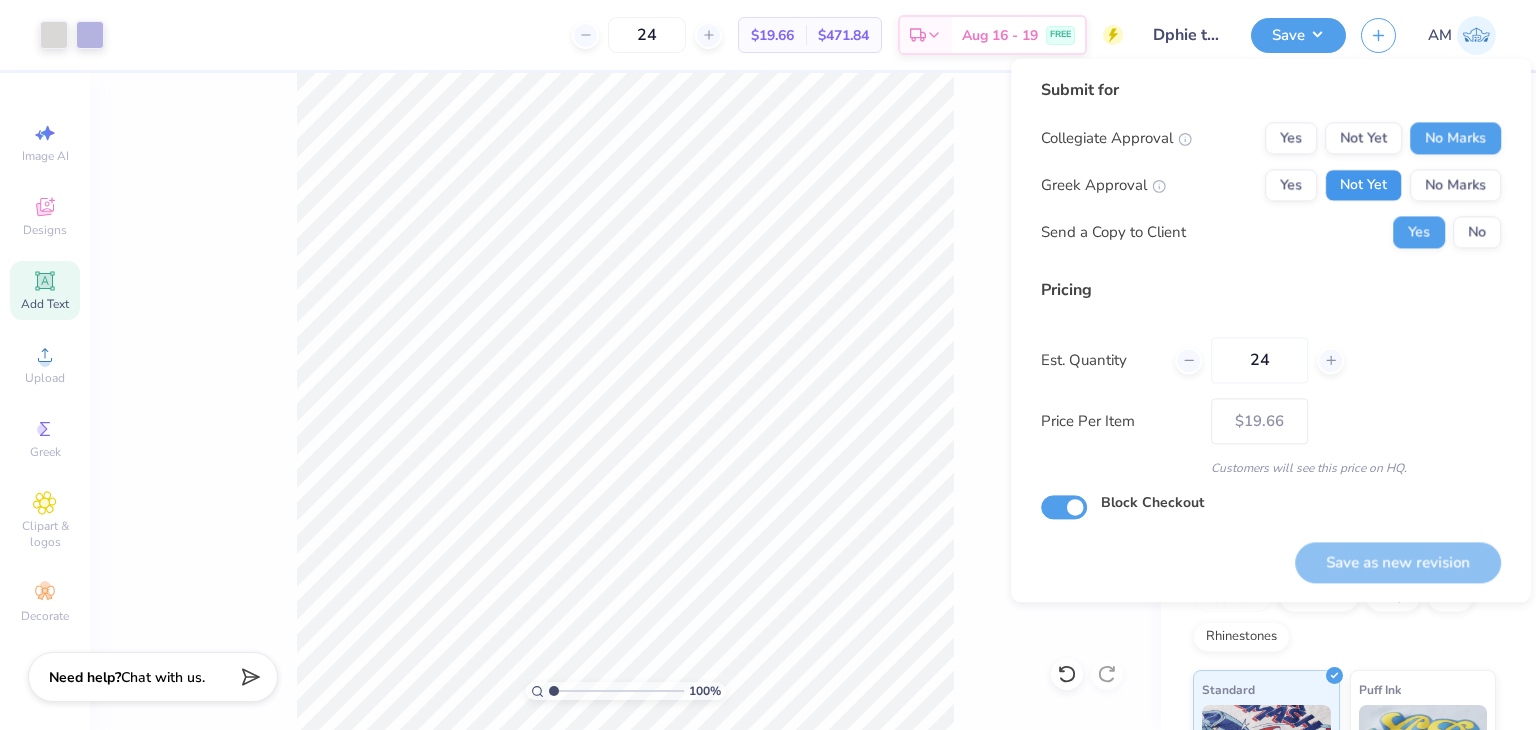 click on "Not Yet" at bounding box center [1363, 185] 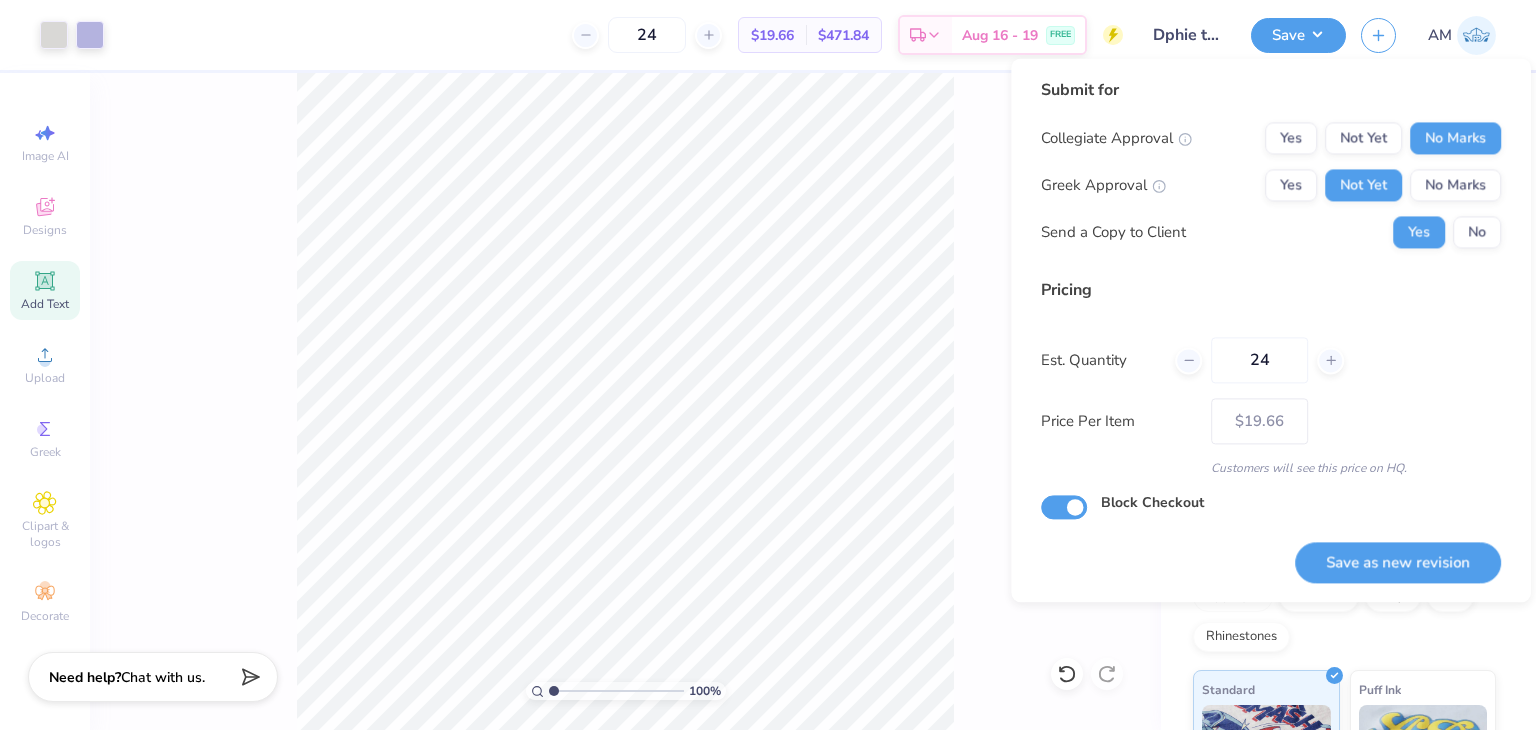 click on "Yes Not Yet No Marks" at bounding box center (1383, 185) 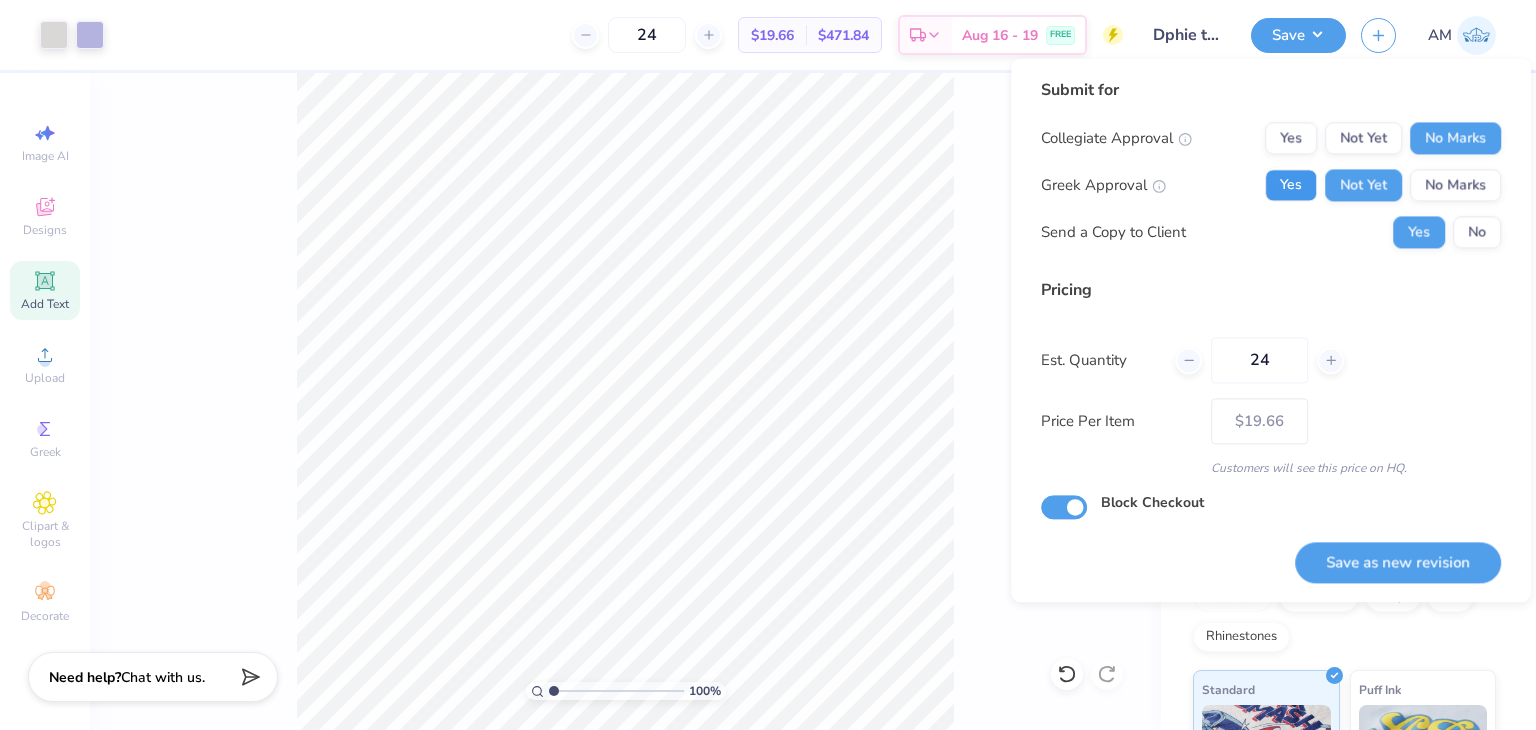 click on "Yes" at bounding box center (1291, 185) 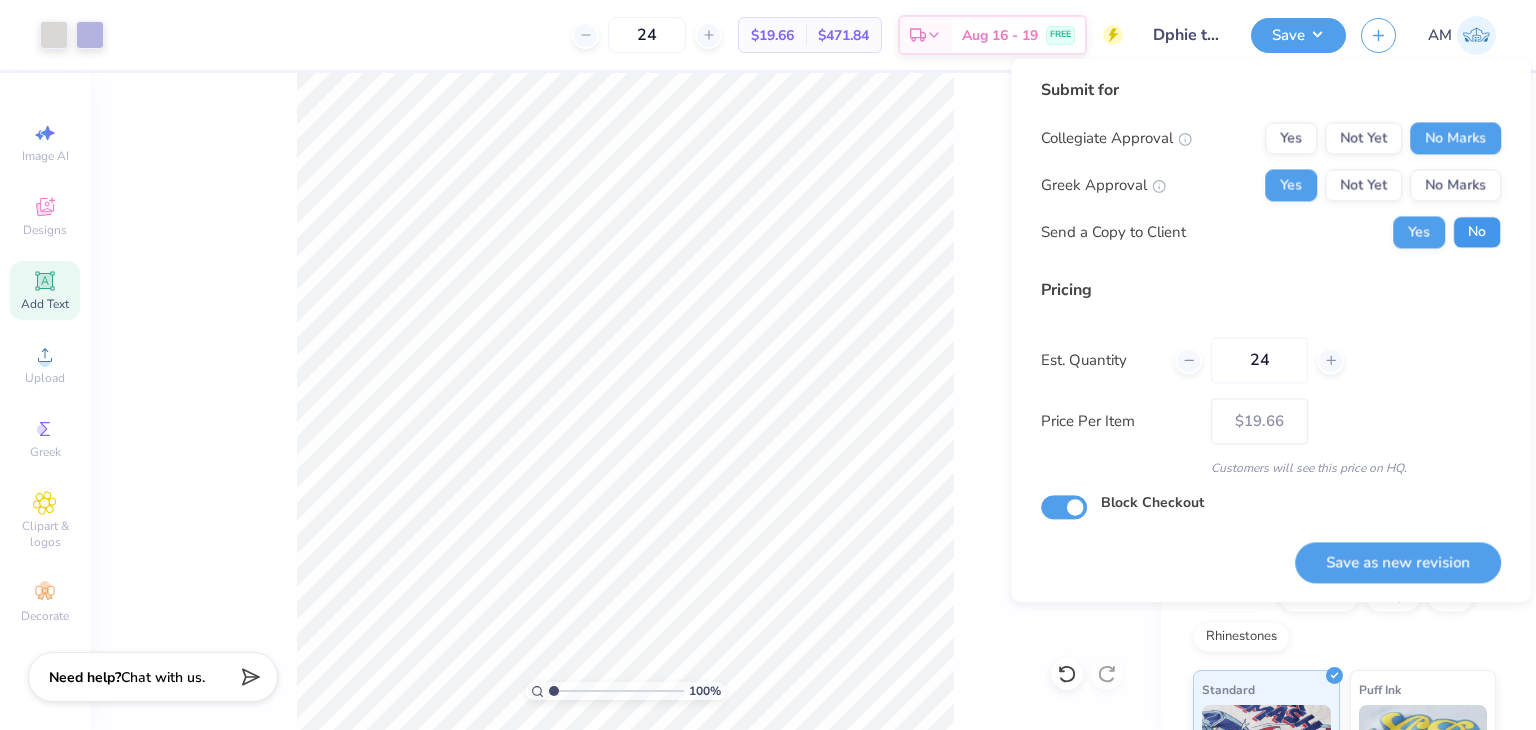 click on "No" at bounding box center [1477, 232] 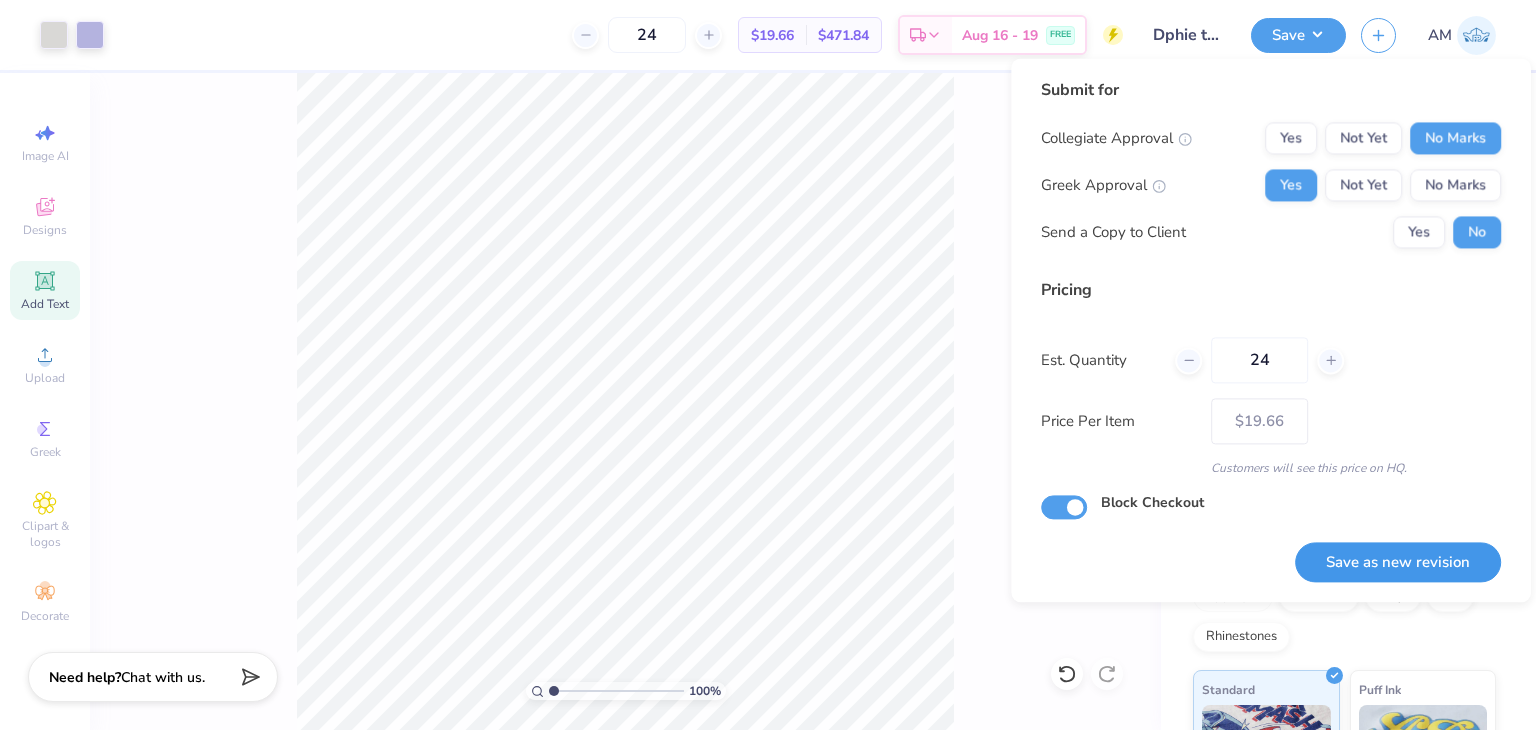click on "Save as new revision" at bounding box center (1398, 562) 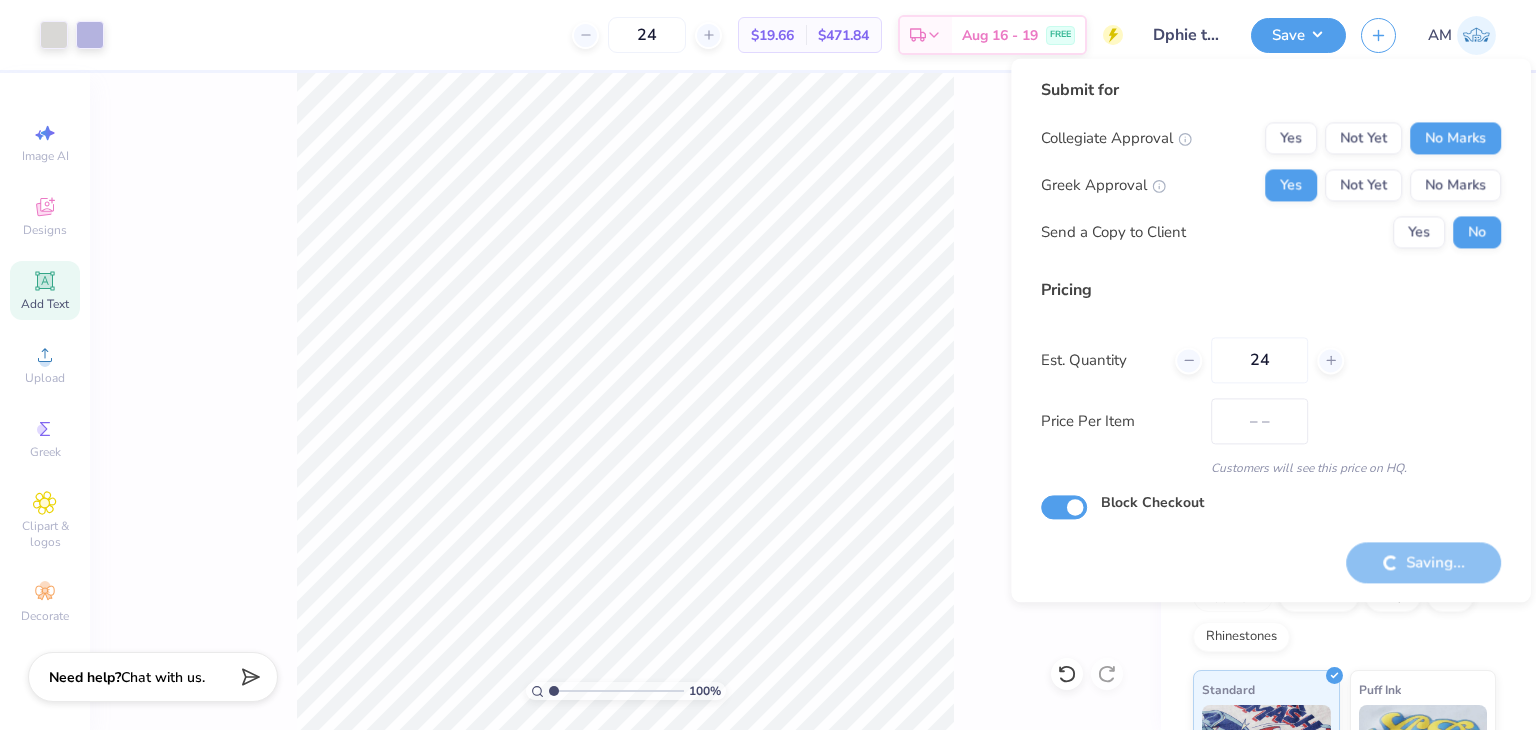 type on "$19.66" 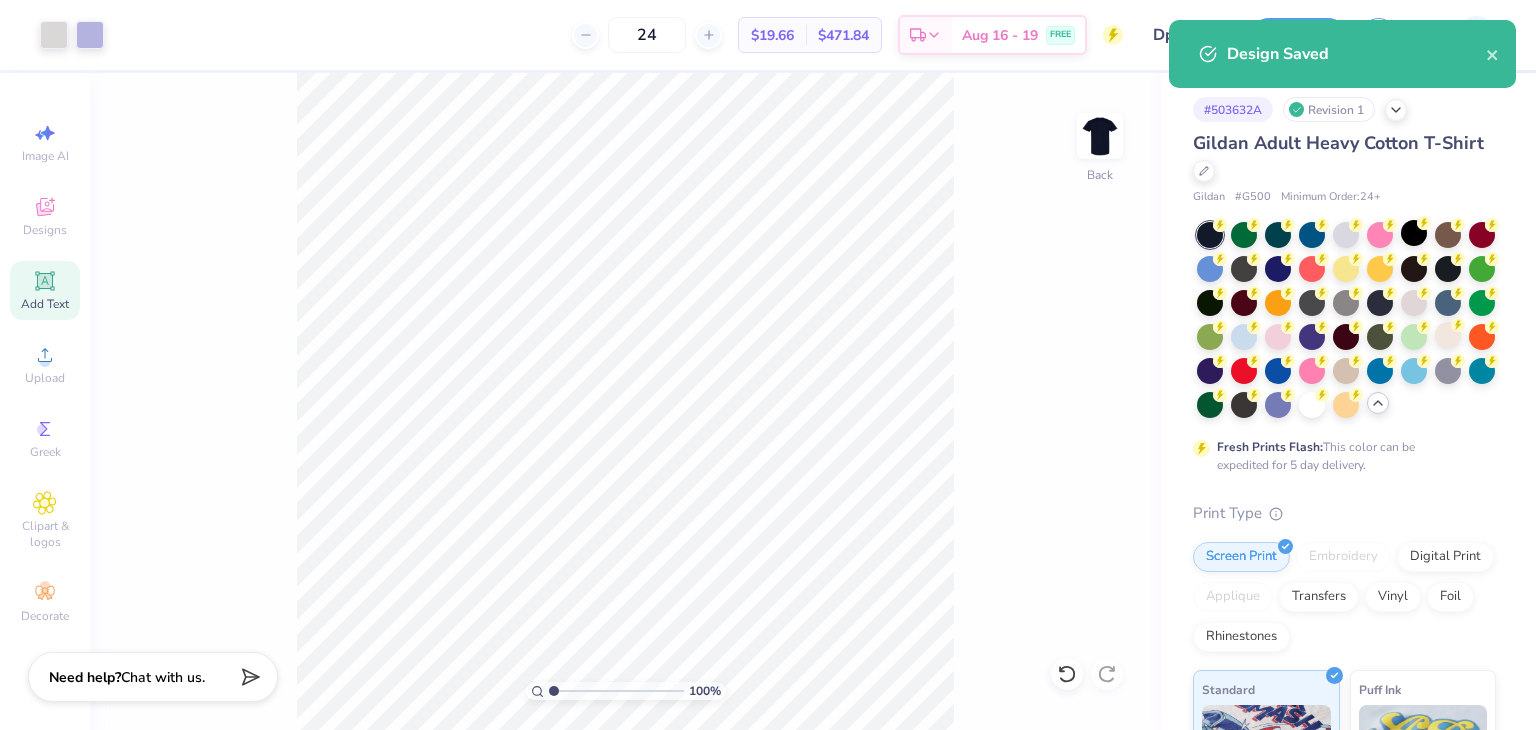 click on "Design Saved" at bounding box center (1342, 54) 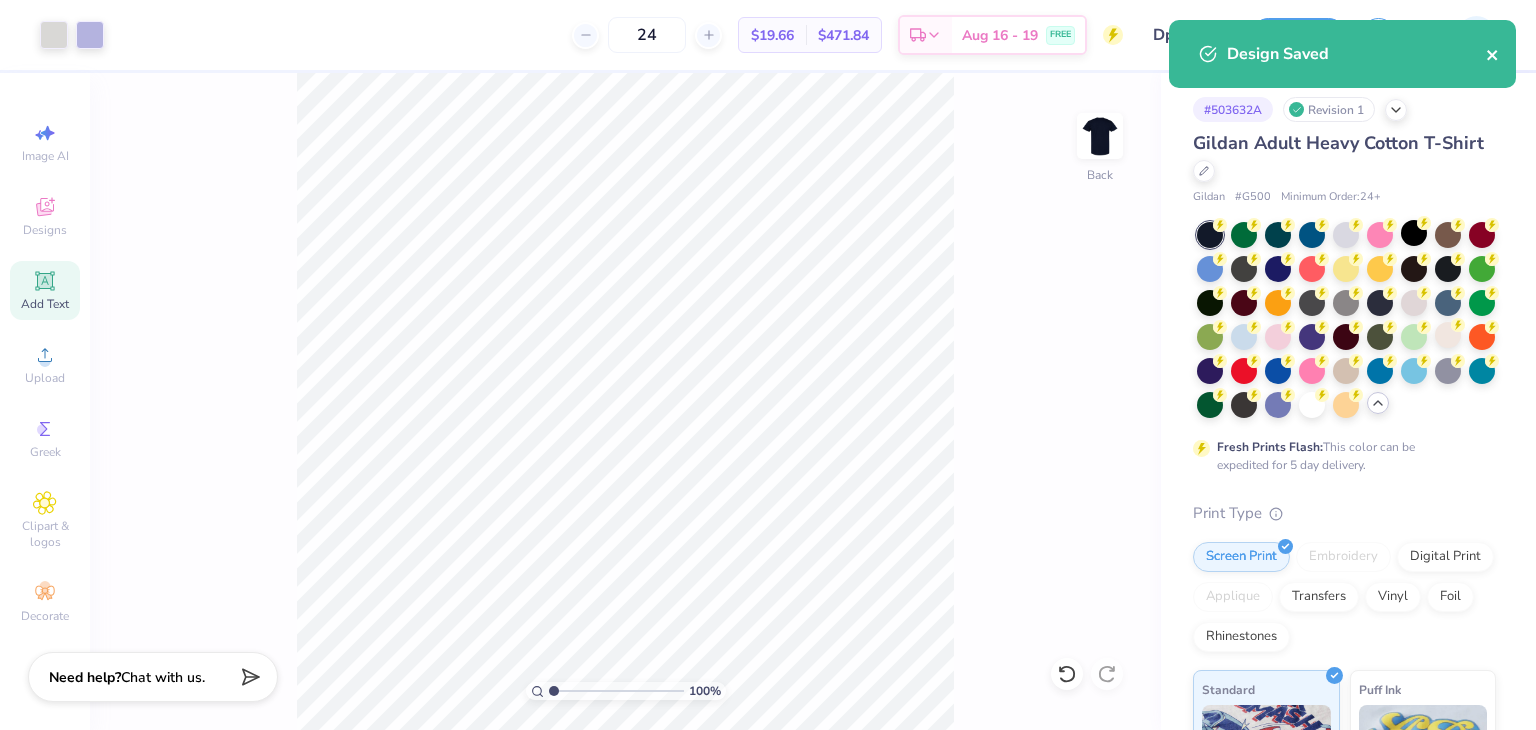 click 